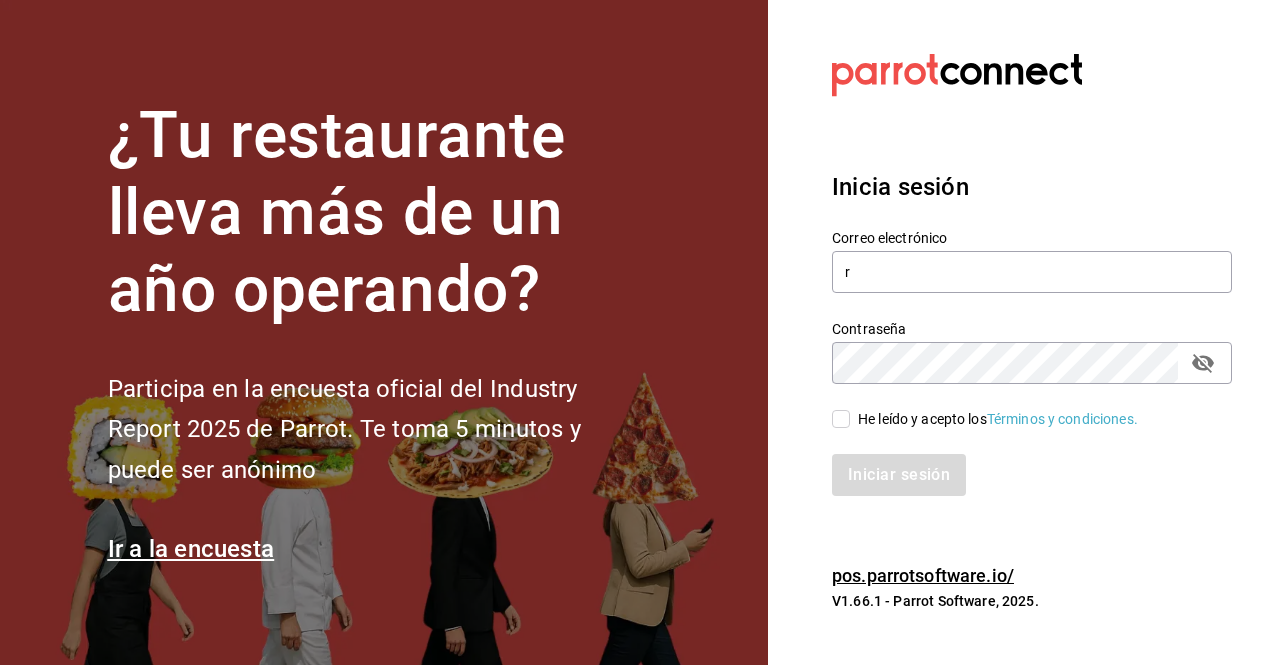 scroll, scrollTop: 0, scrollLeft: 0, axis: both 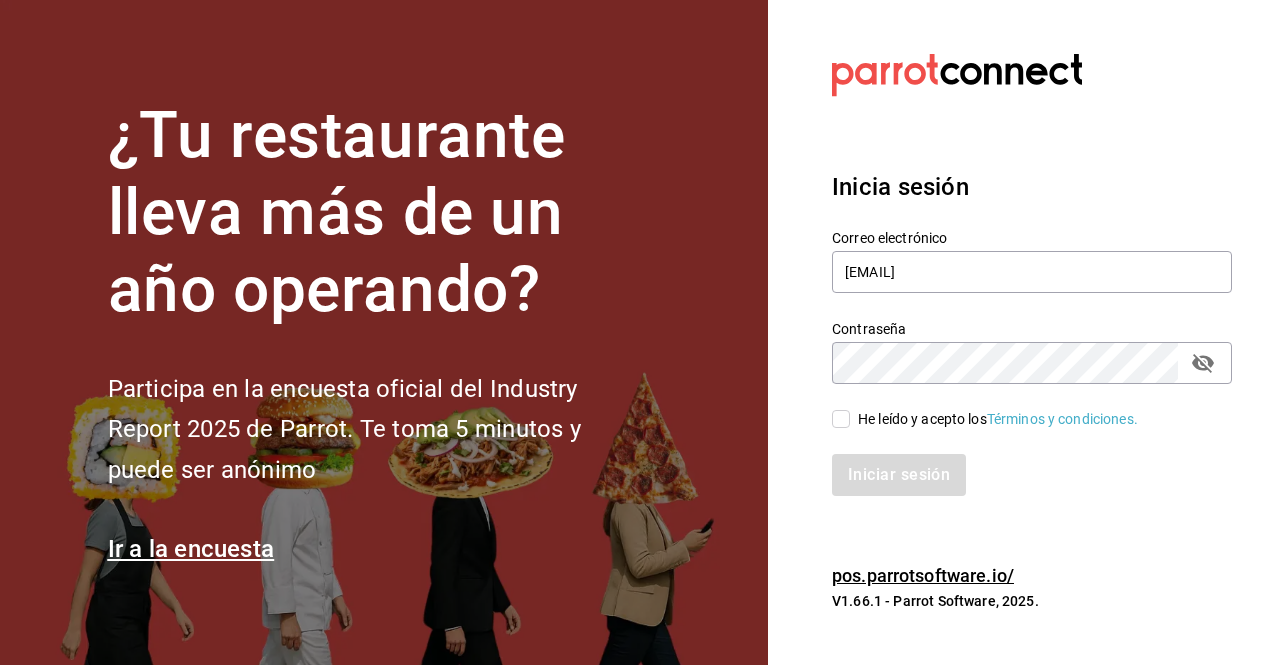 type on "[EMAIL]" 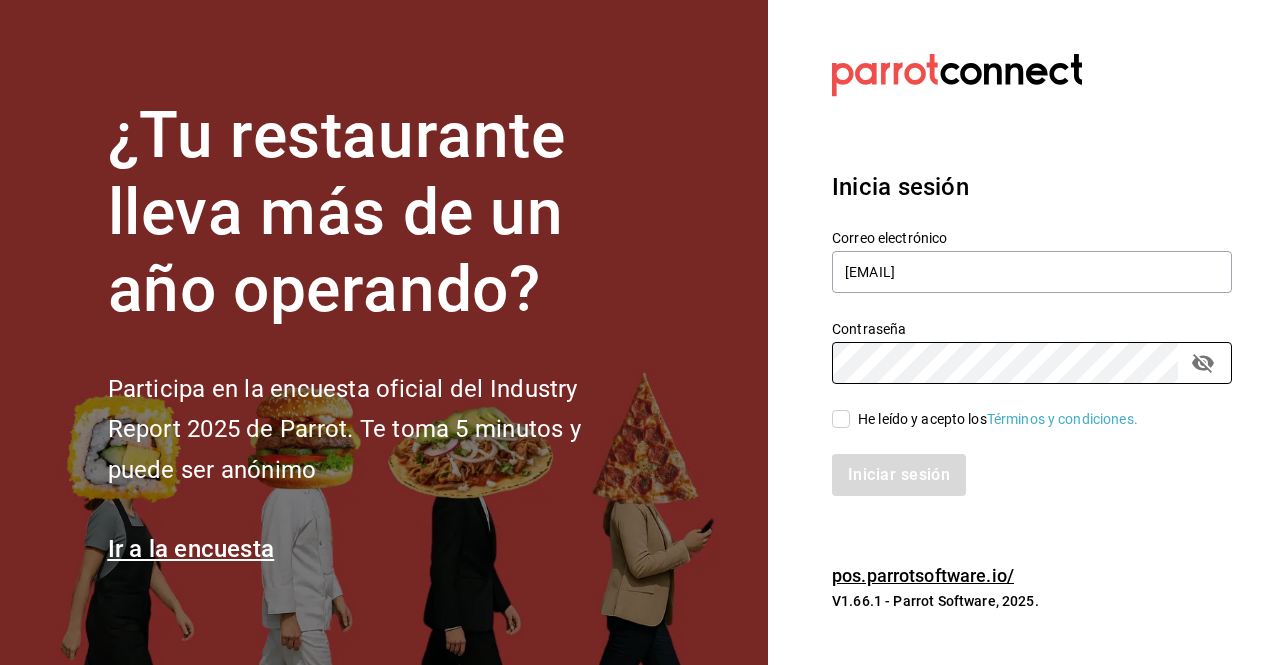 click on "He leído y acepto los  Términos y condiciones." at bounding box center [841, 419] 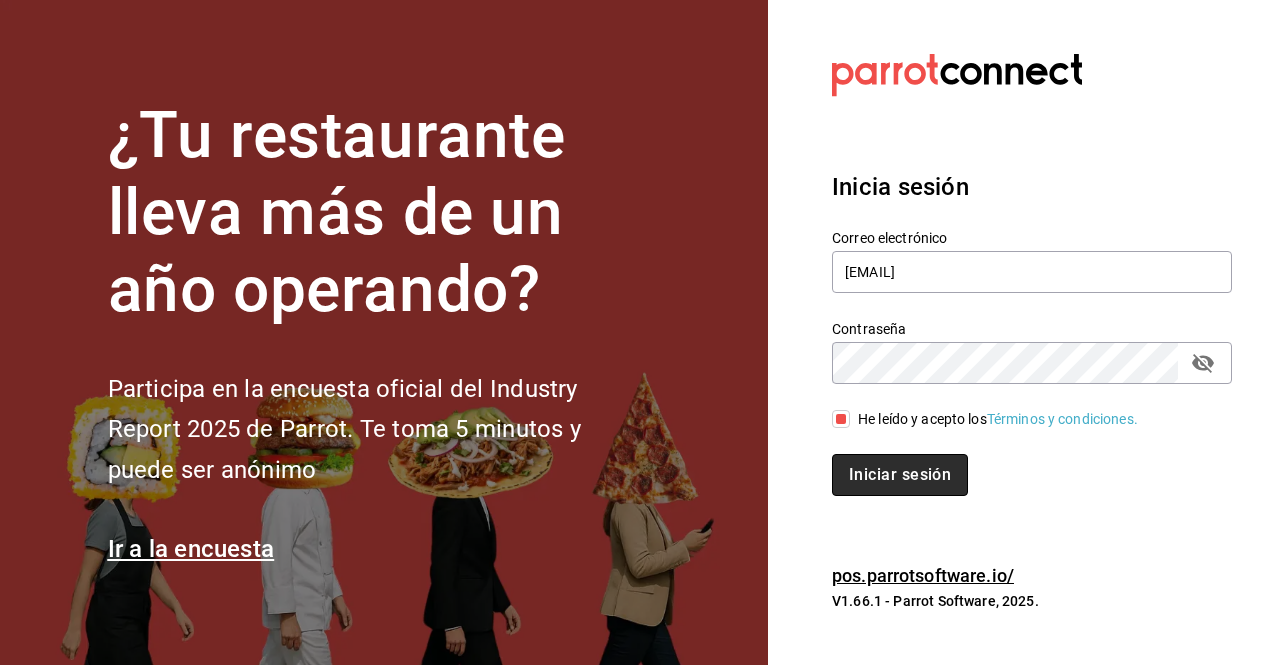 click on "Iniciar sesión" at bounding box center [900, 475] 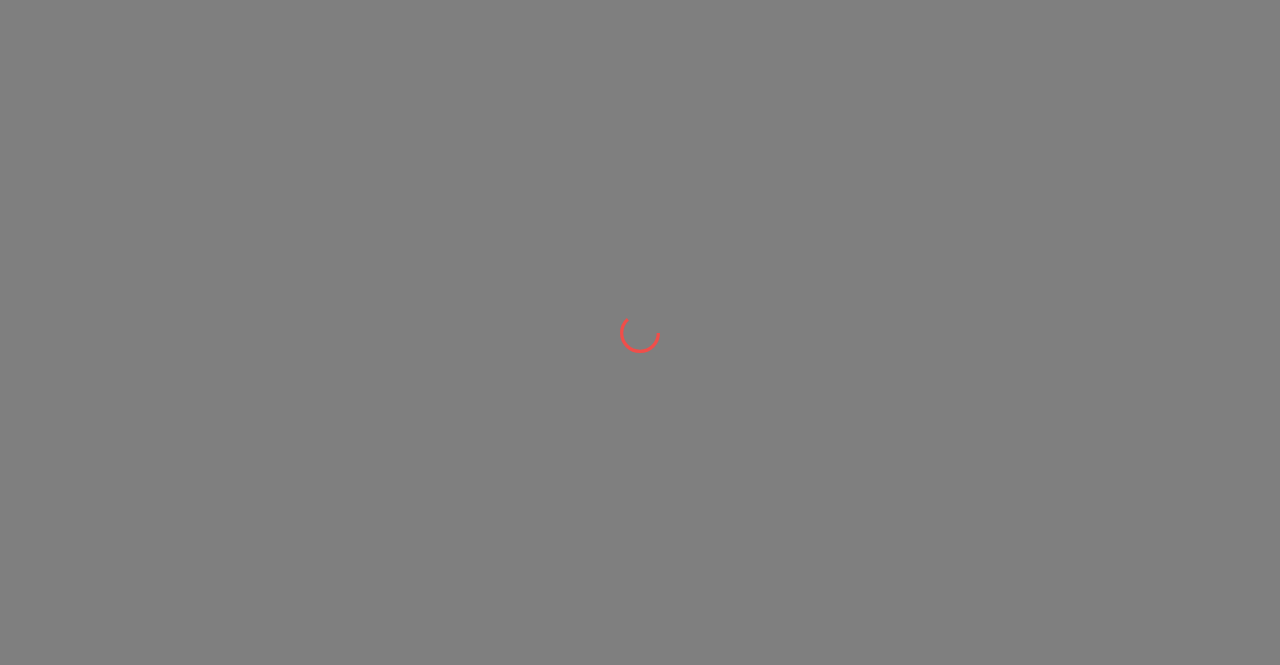 scroll, scrollTop: 0, scrollLeft: 0, axis: both 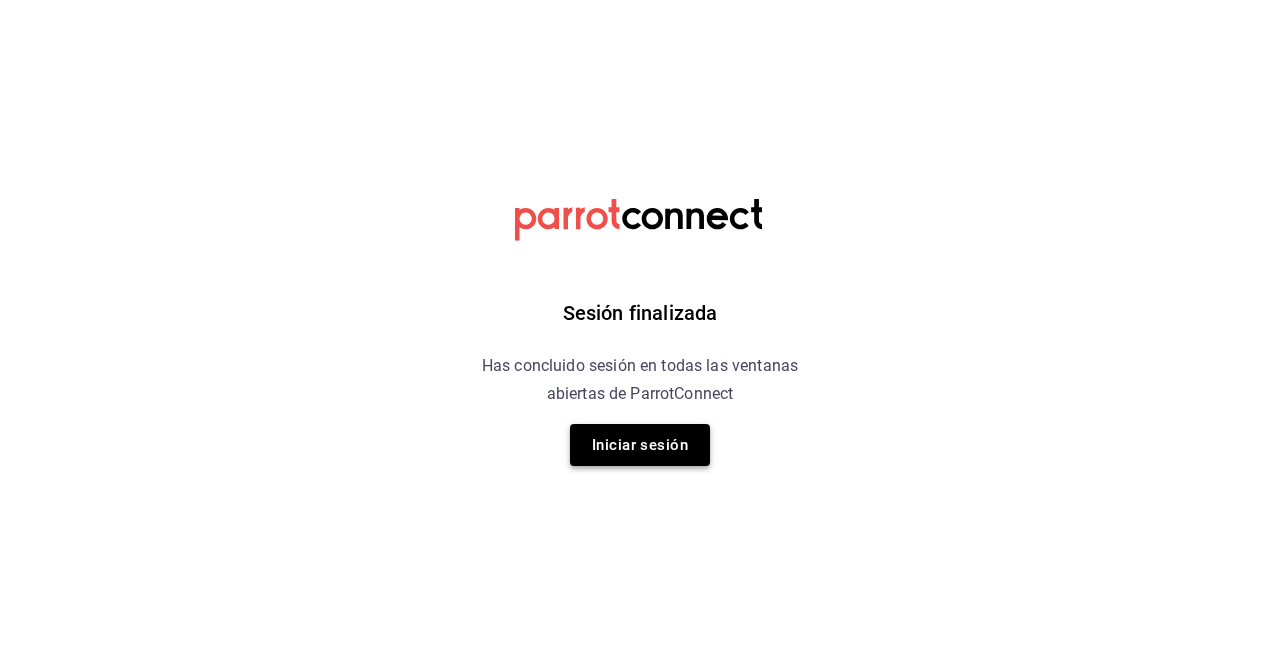 click on "Iniciar sesión" at bounding box center [640, 445] 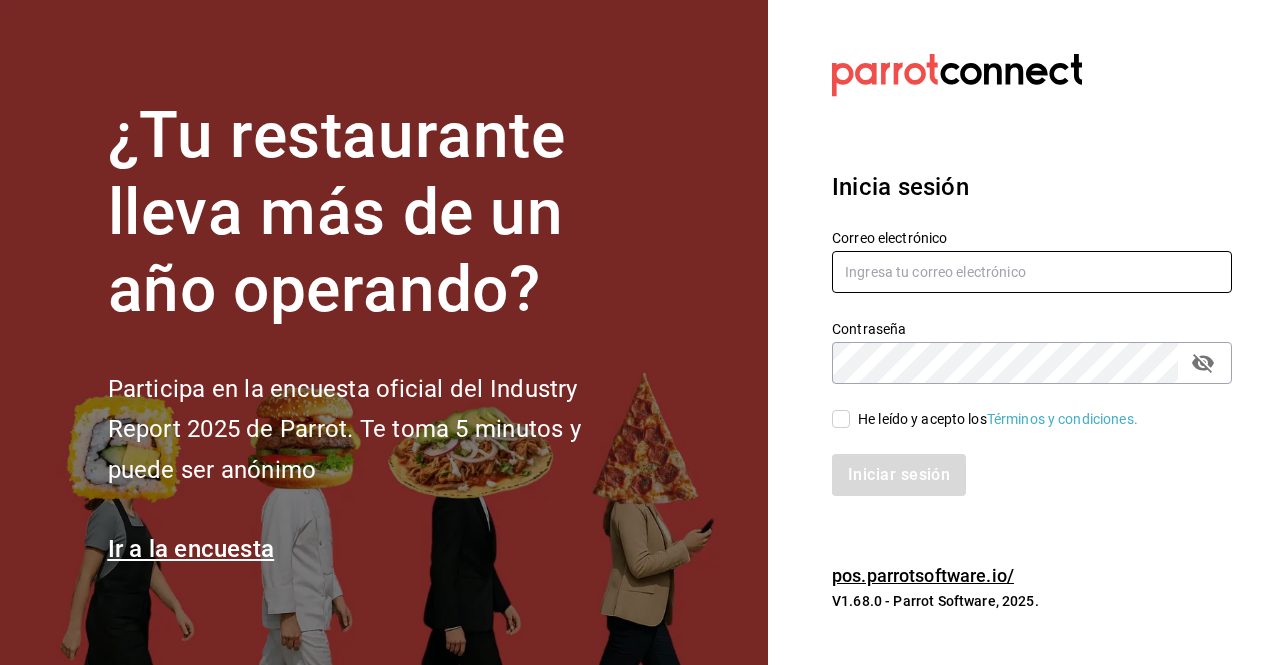 click at bounding box center [1032, 272] 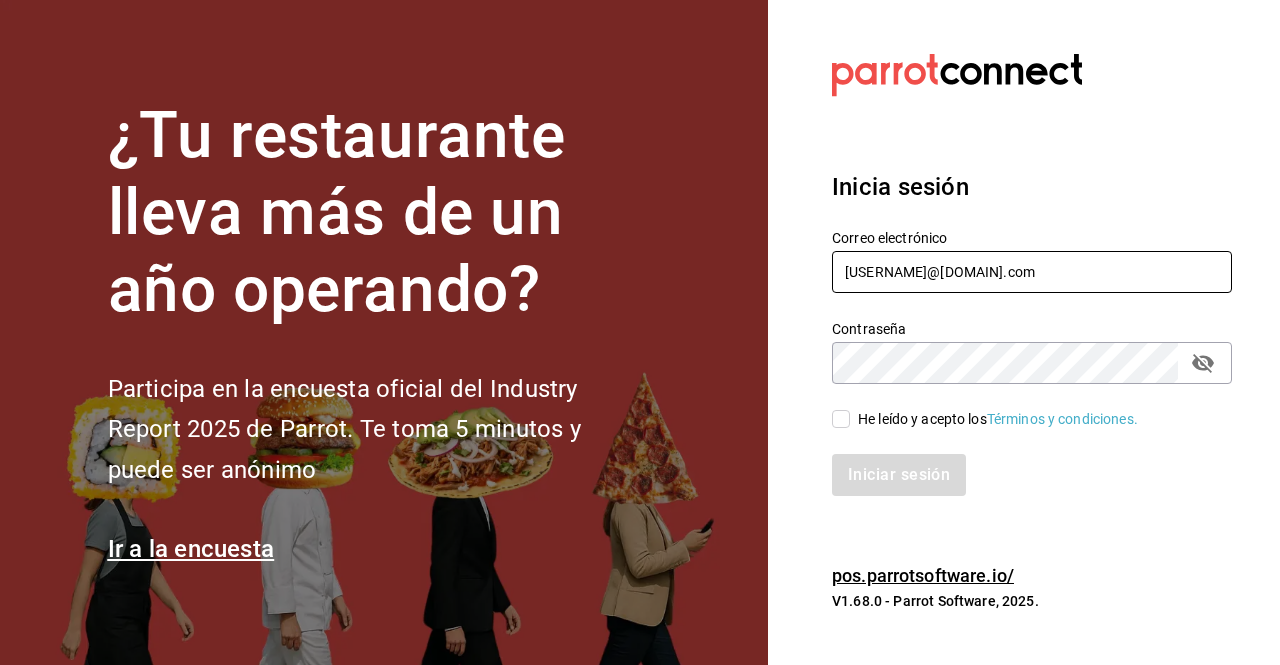 type on "rossoparvada@gmail.com" 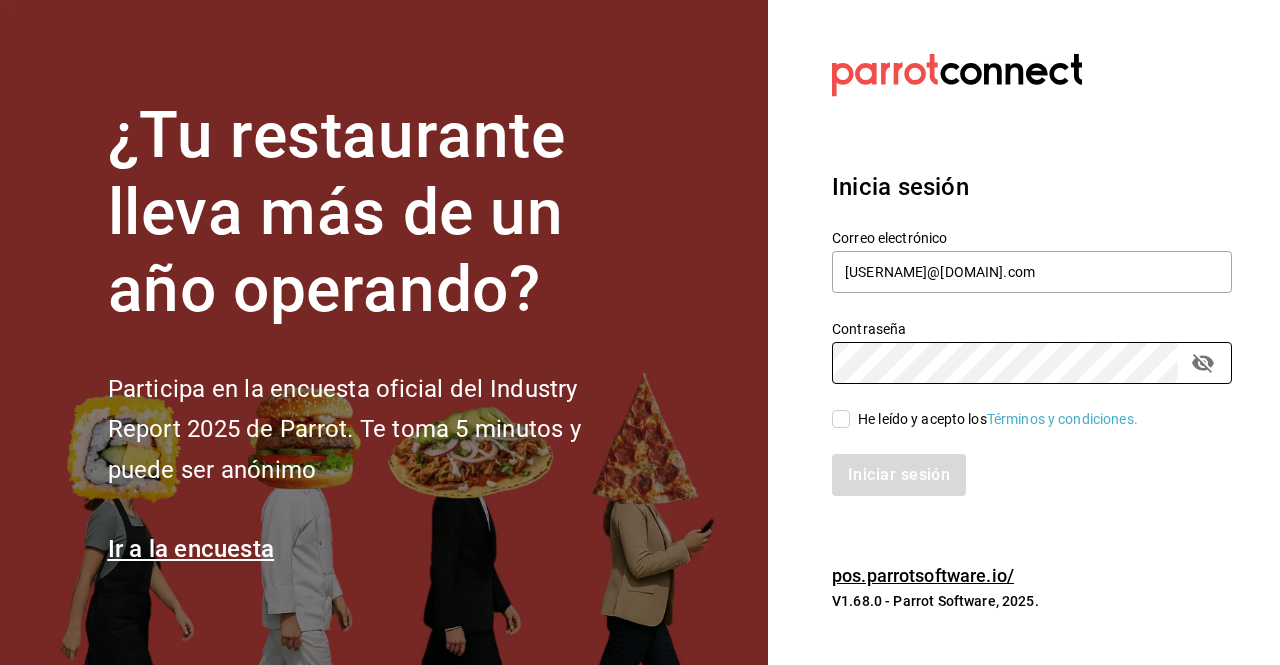 click on "He leído y acepto los  Términos y condiciones." at bounding box center (841, 419) 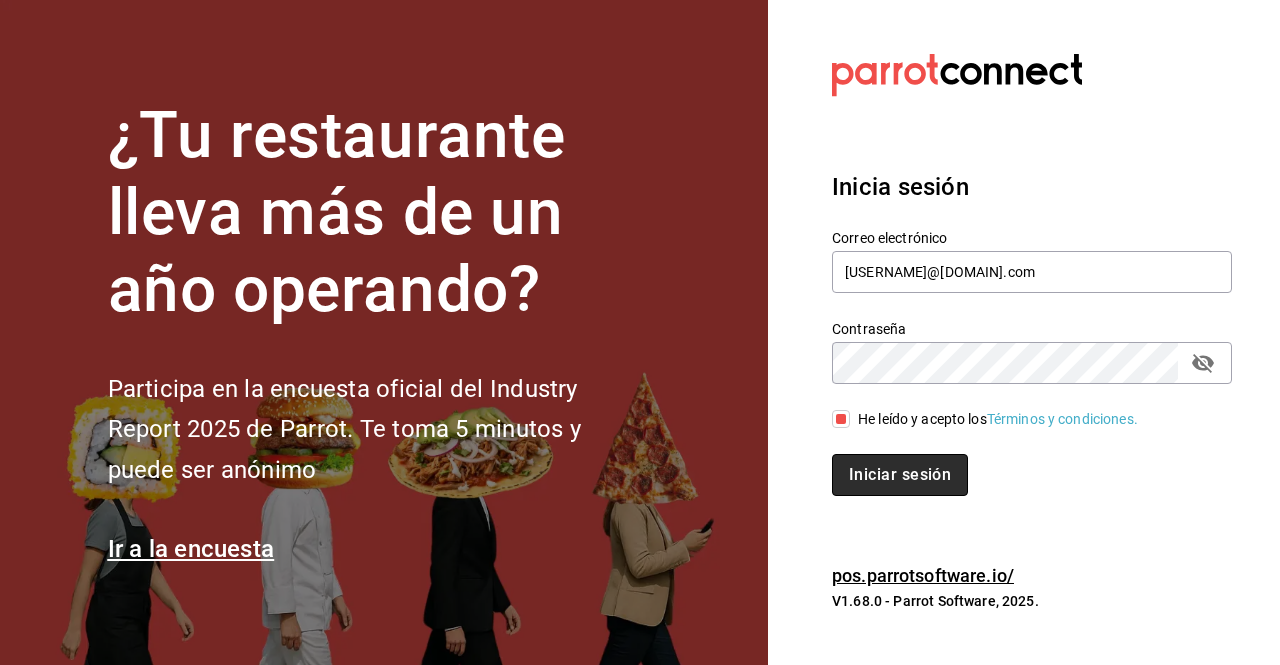 click on "Iniciar sesión" at bounding box center (900, 475) 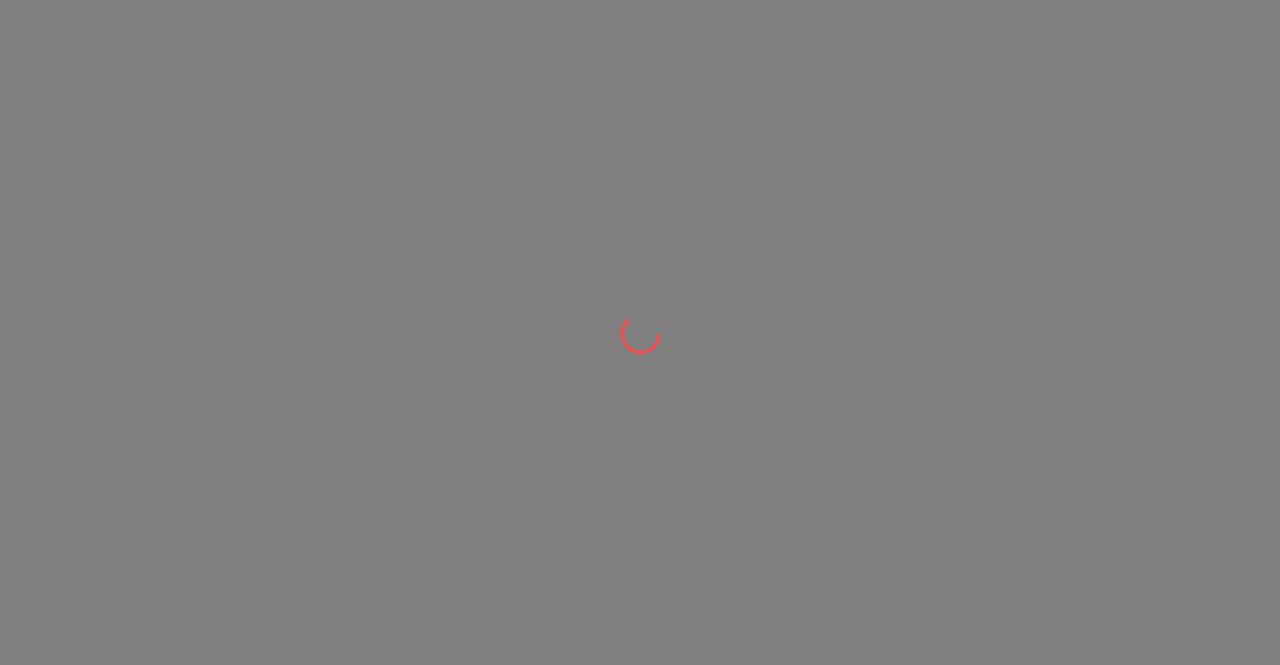 scroll, scrollTop: 0, scrollLeft: 0, axis: both 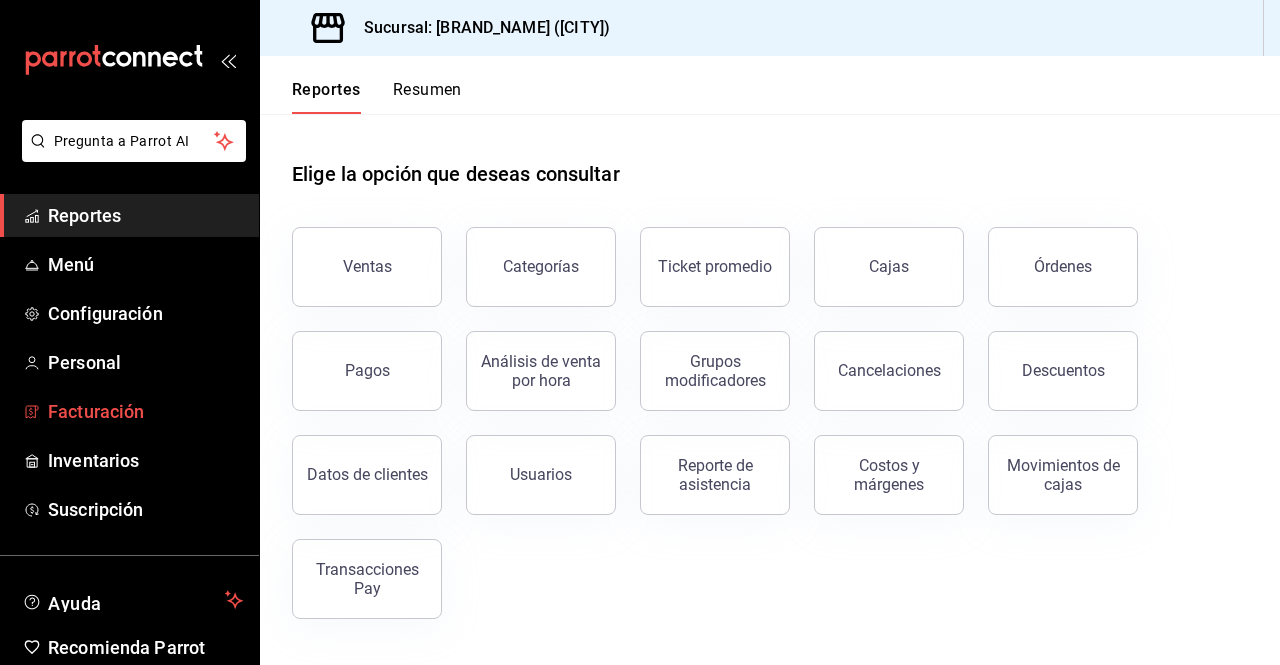 click on "Facturación" at bounding box center [145, 411] 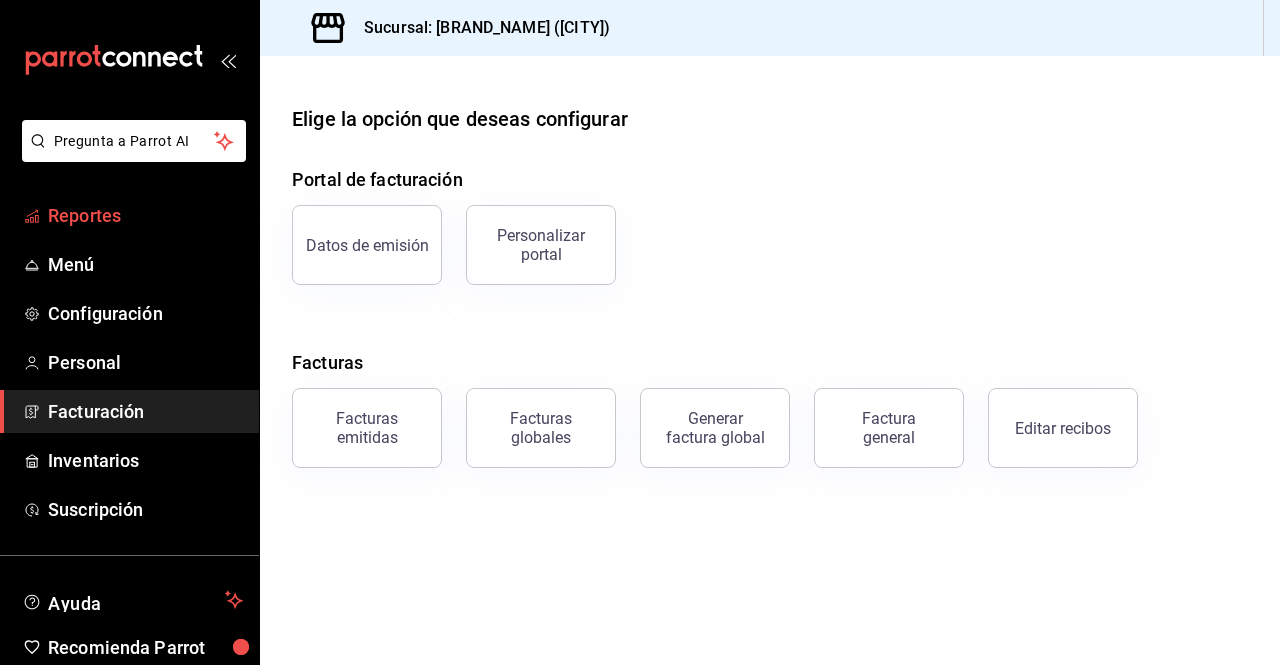 click on "Reportes" at bounding box center (145, 215) 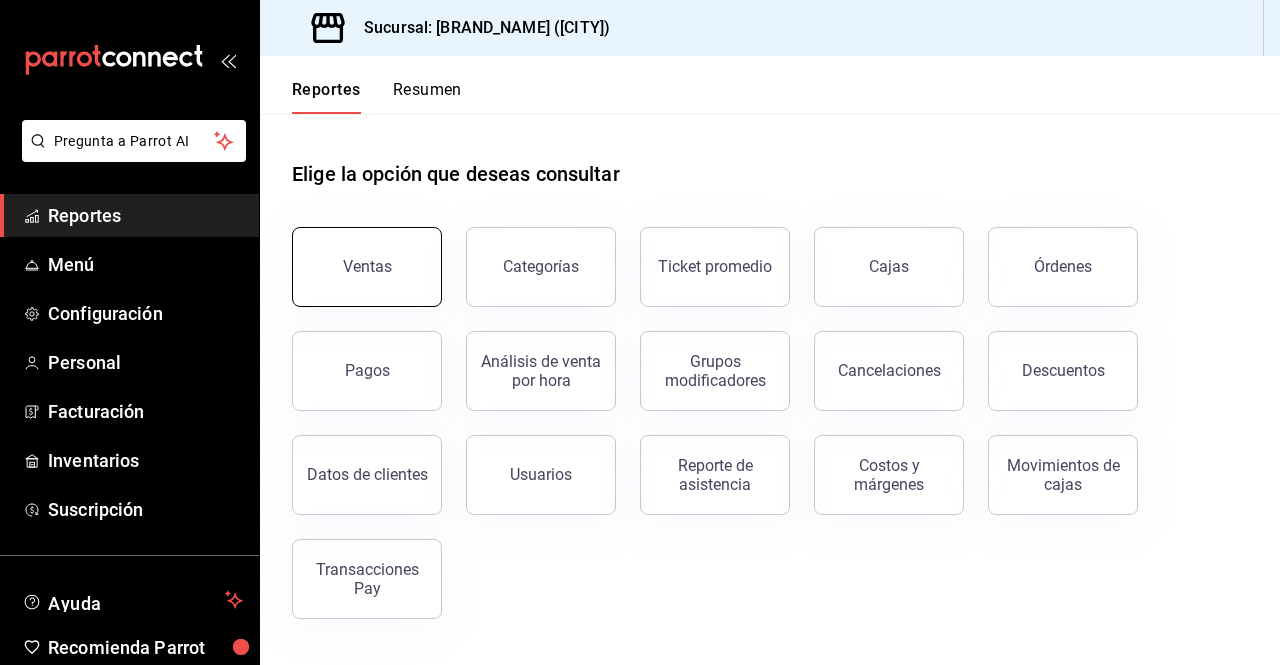 click on "Ventas" at bounding box center [367, 266] 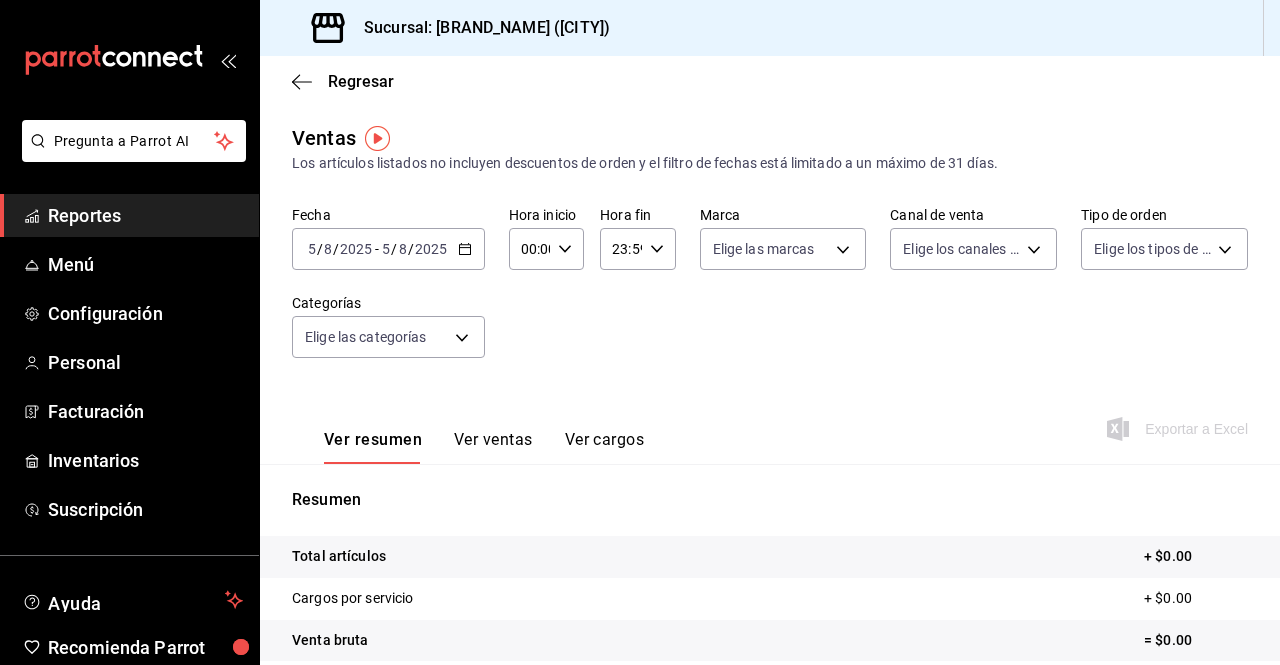 click 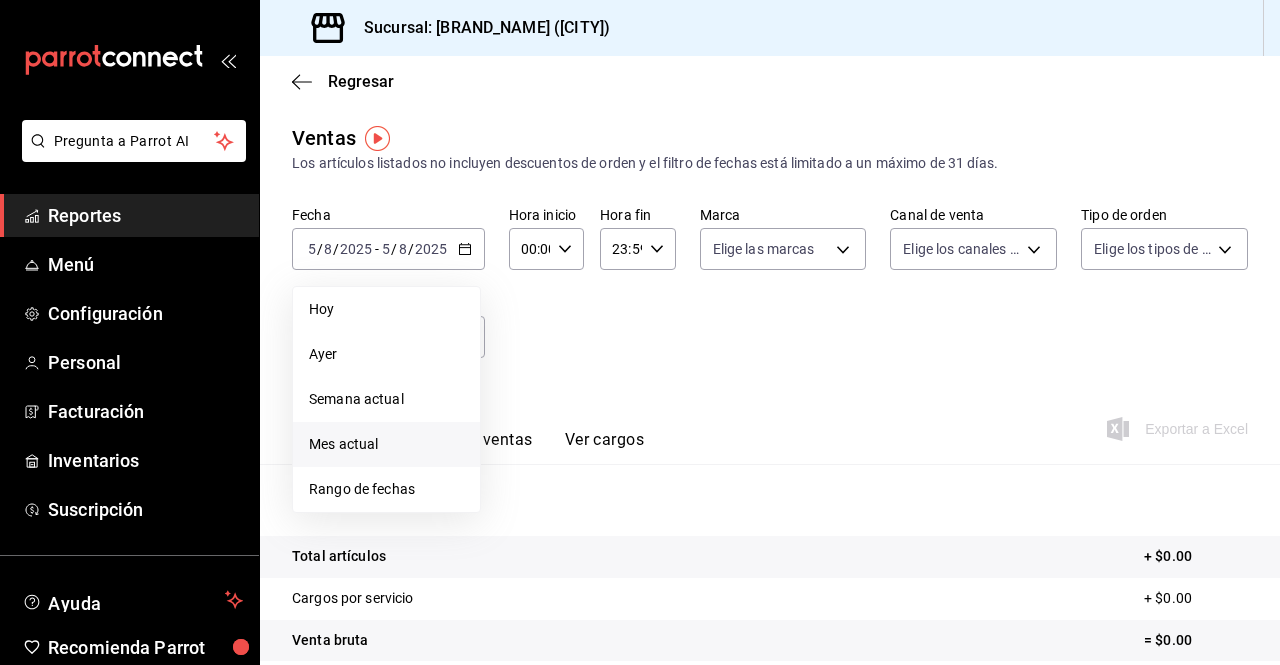 click on "Mes actual" at bounding box center (386, 444) 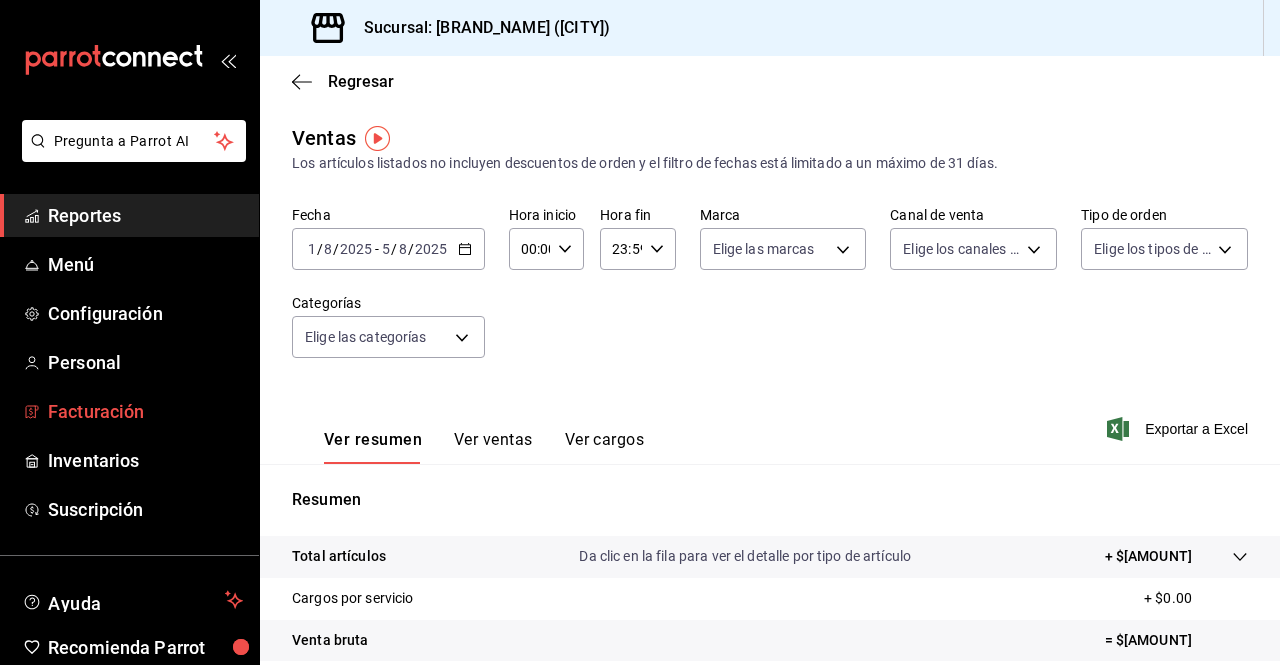 click on "Facturación" at bounding box center [145, 411] 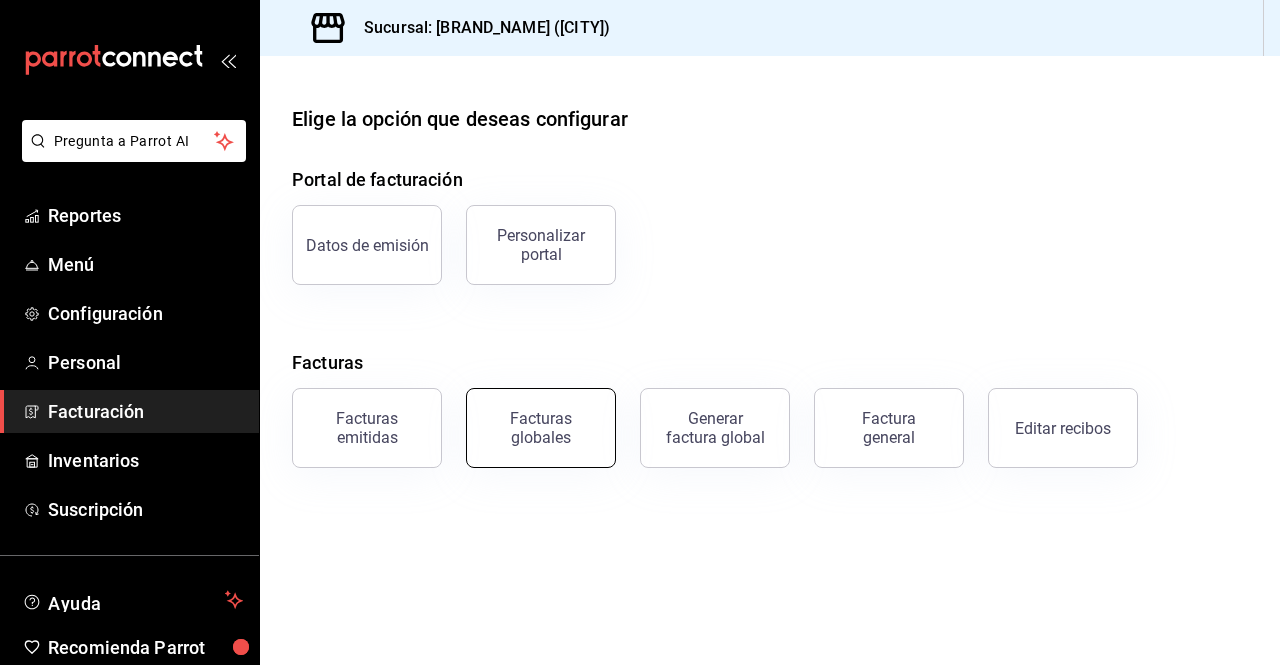 click on "Facturas globales" at bounding box center [541, 428] 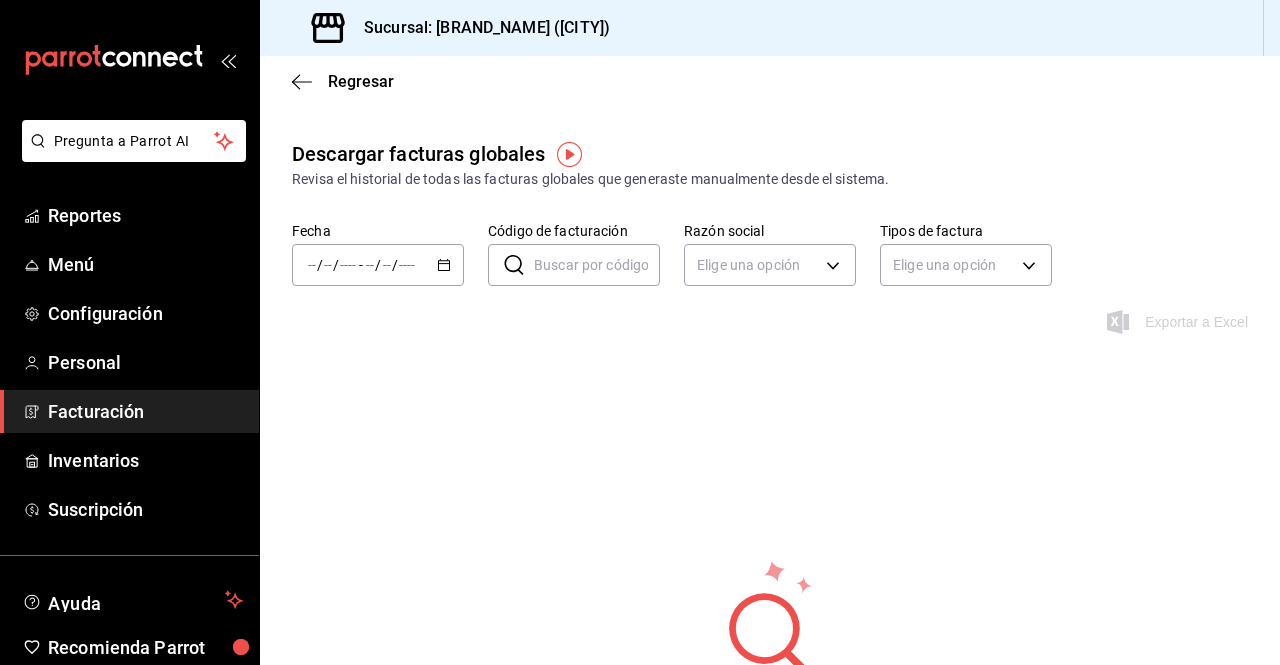 click 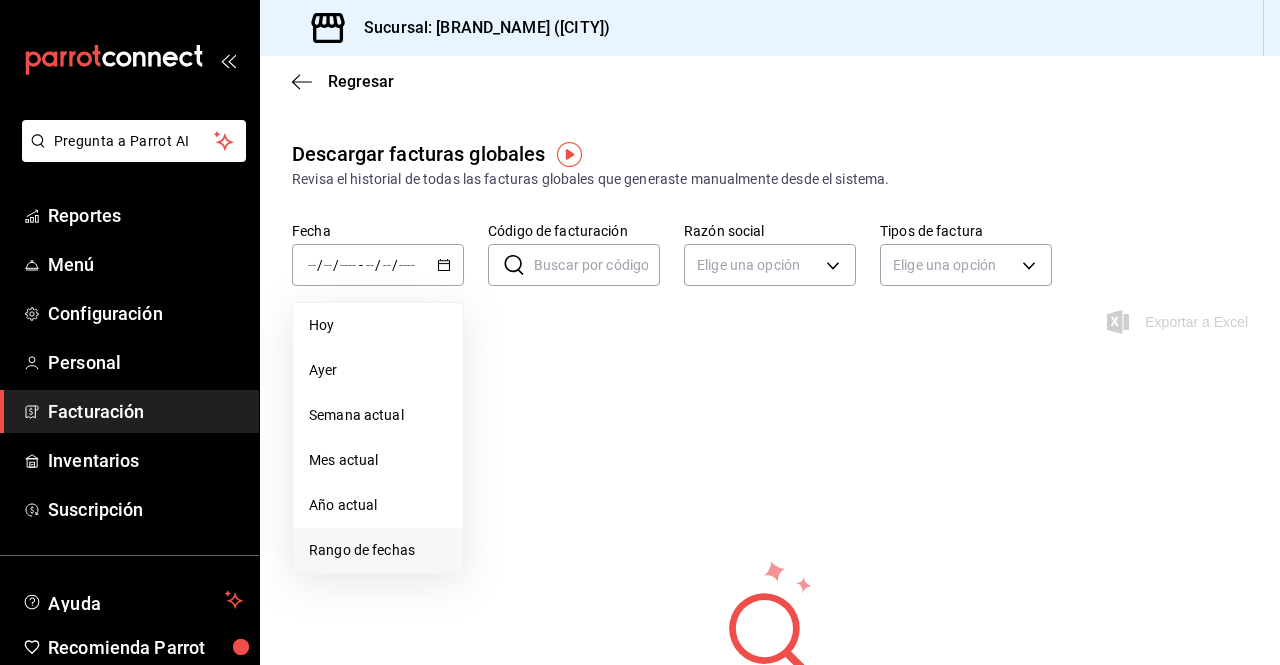 click on "Rango de fechas" at bounding box center [378, 550] 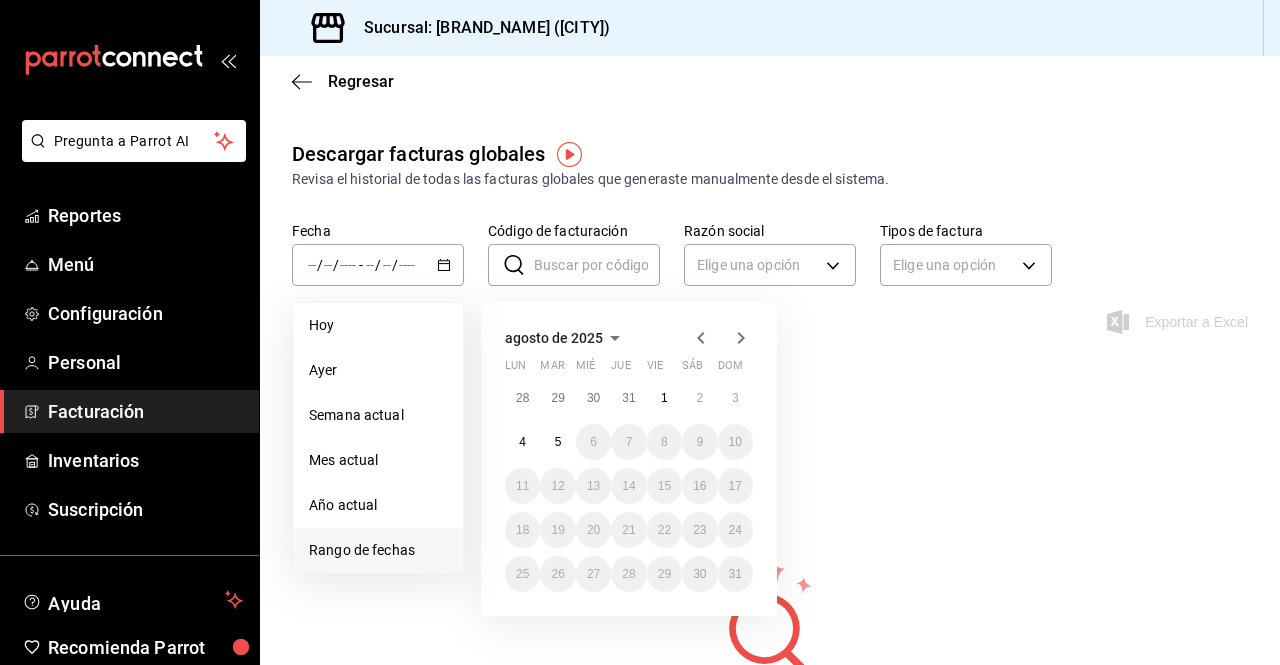 click 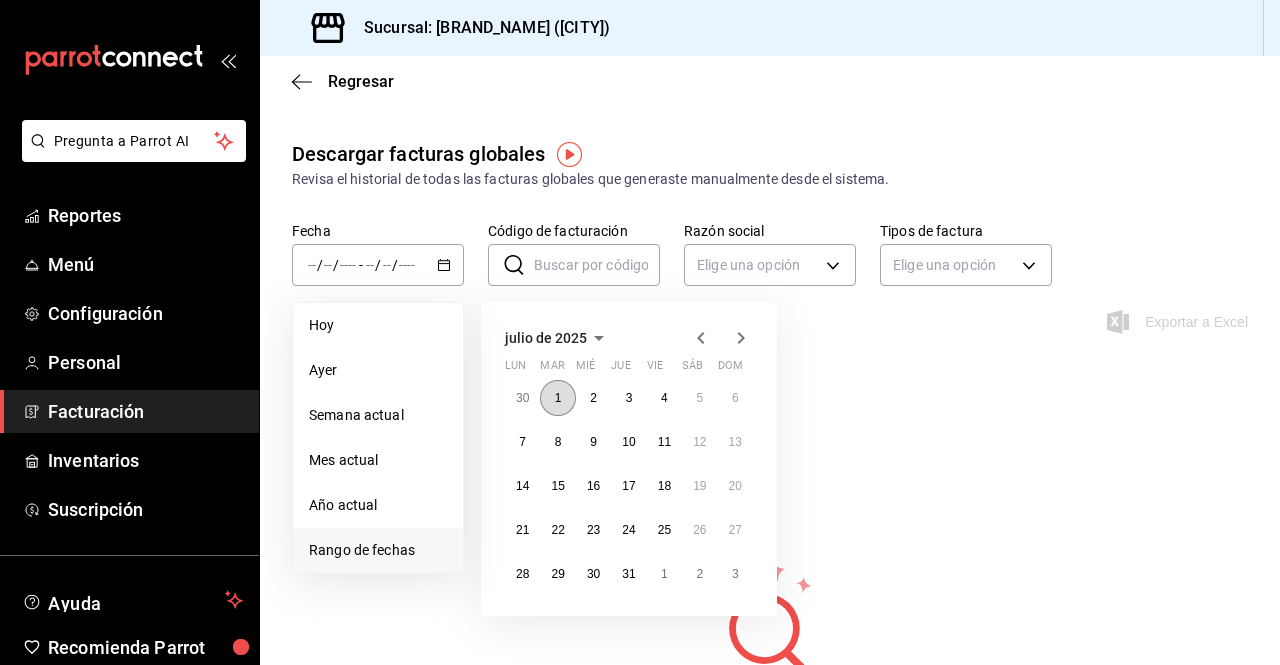 click on "1" at bounding box center [557, 398] 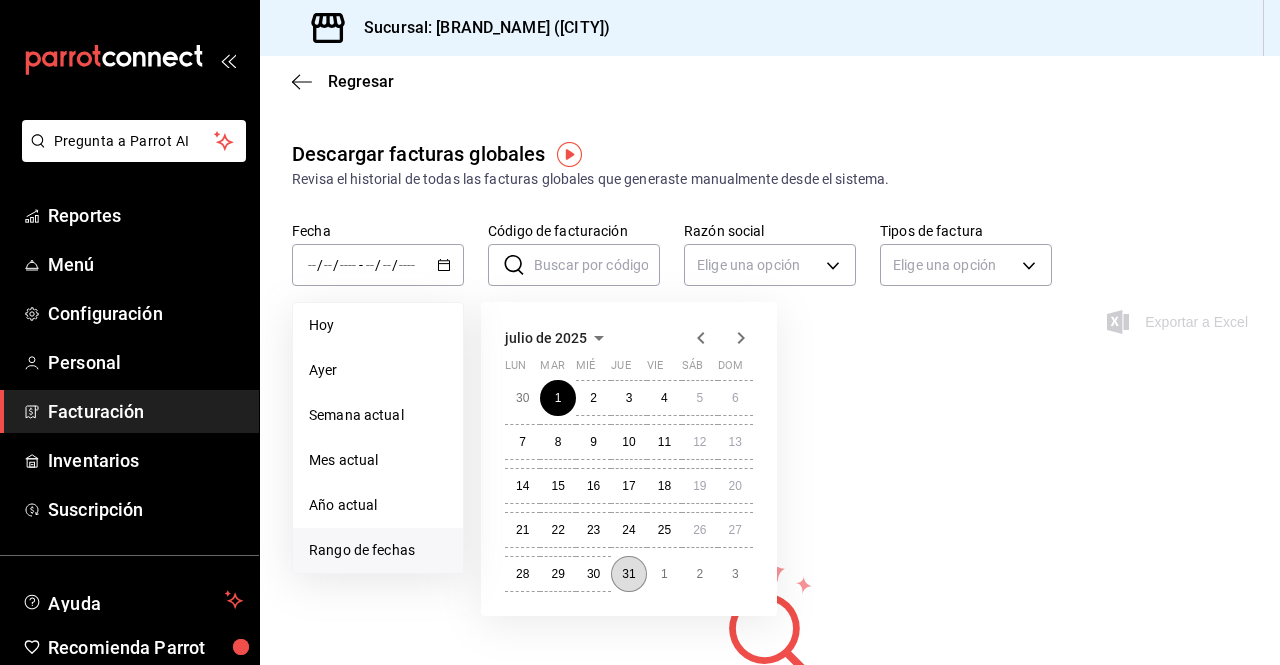 click on "31" at bounding box center [628, 574] 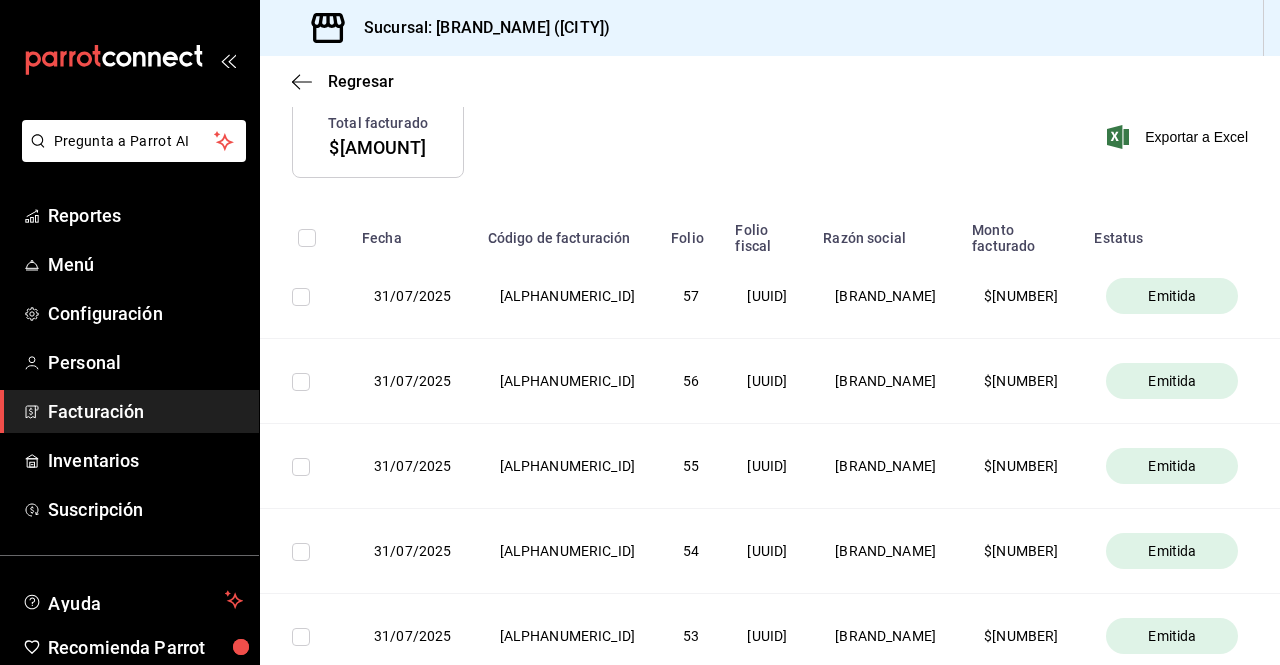 scroll, scrollTop: 221, scrollLeft: 0, axis: vertical 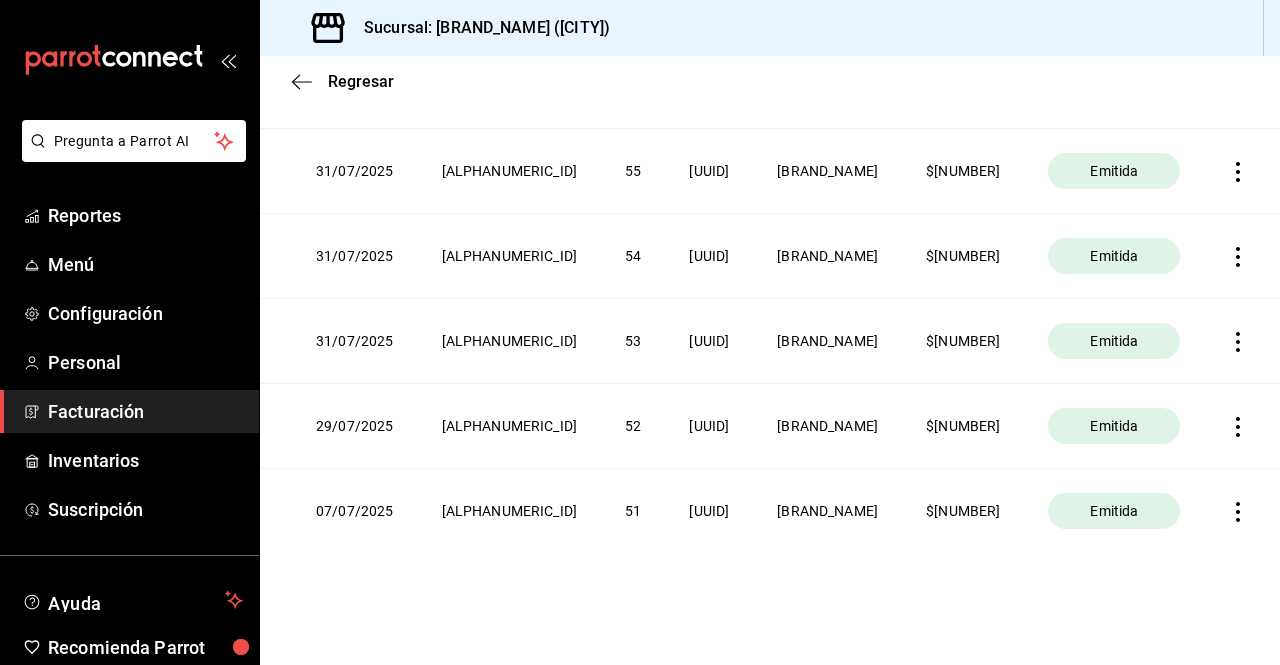 click 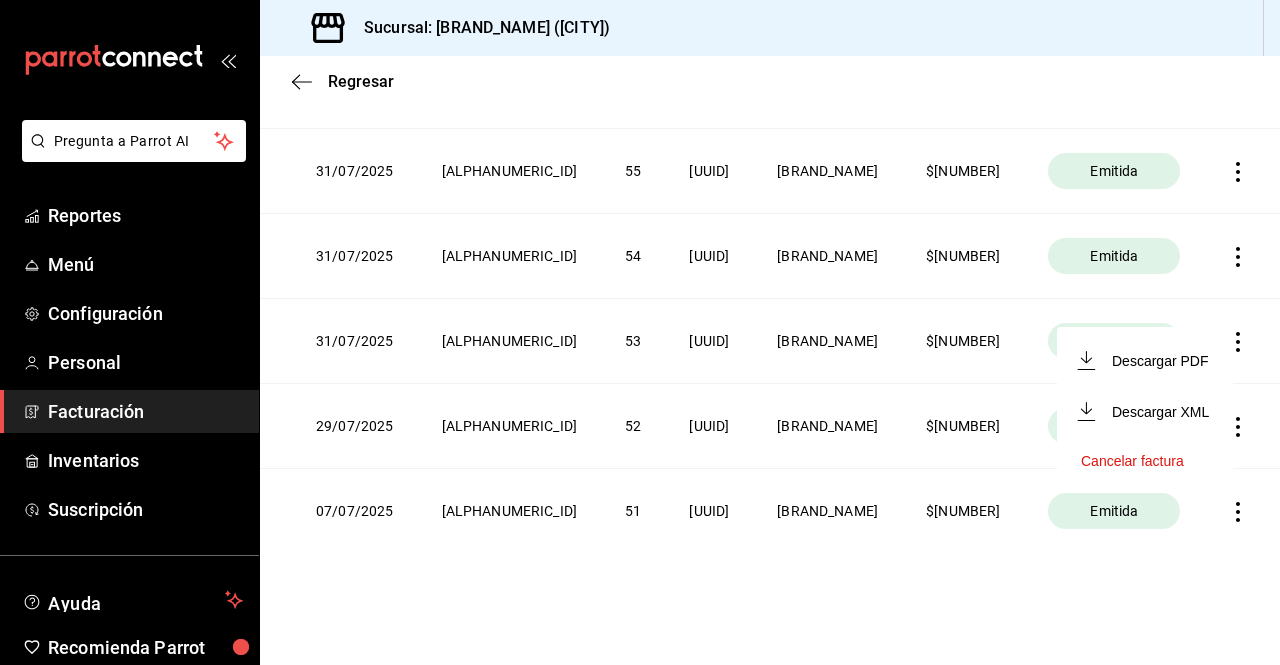 click on "Descargar PDF" at bounding box center (1145, 360) 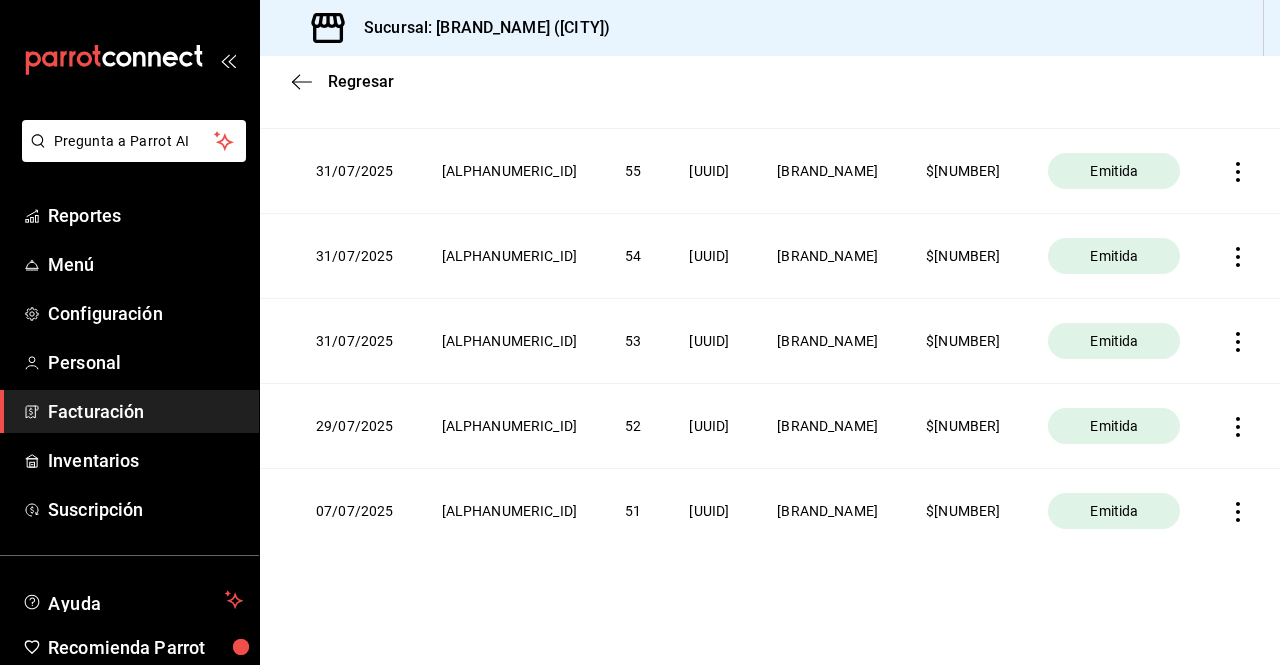 click 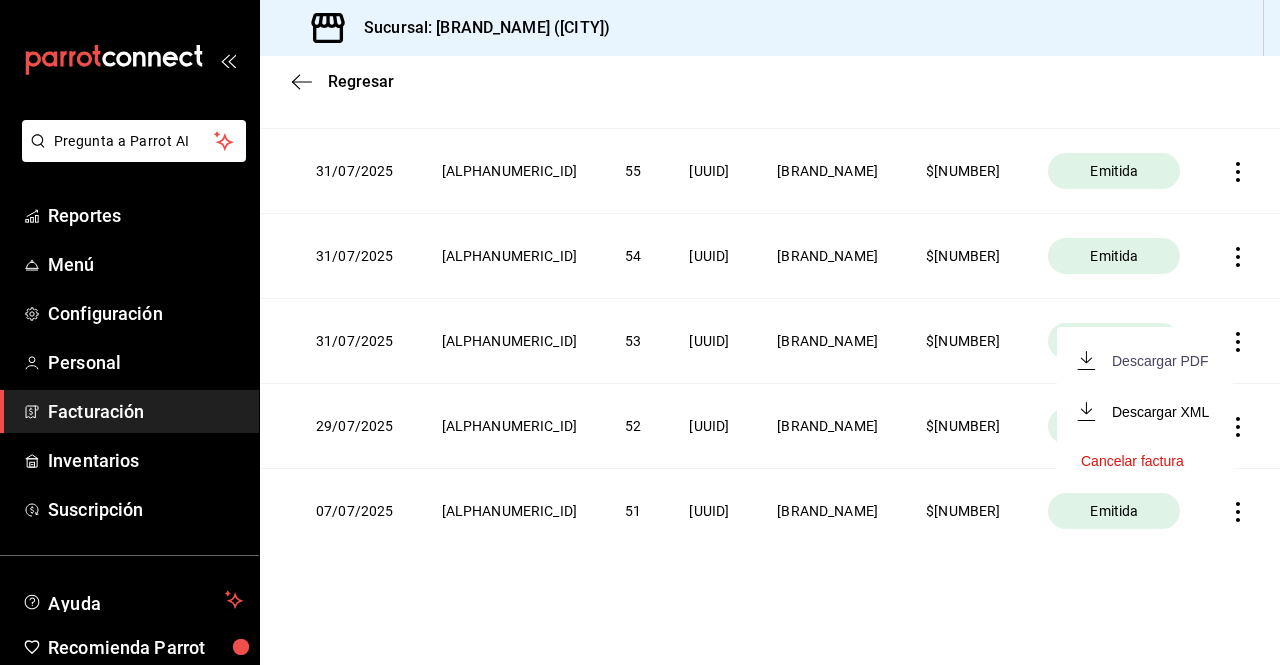 click on "Descargar PDF" at bounding box center [1160, 361] 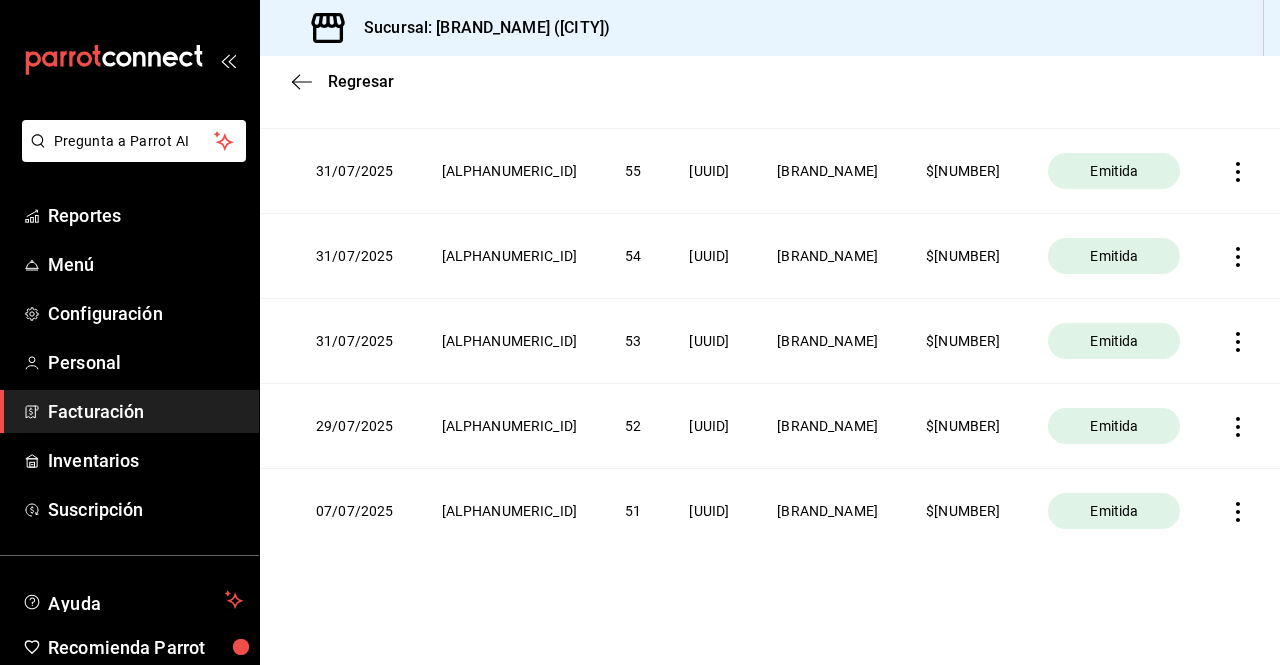 click 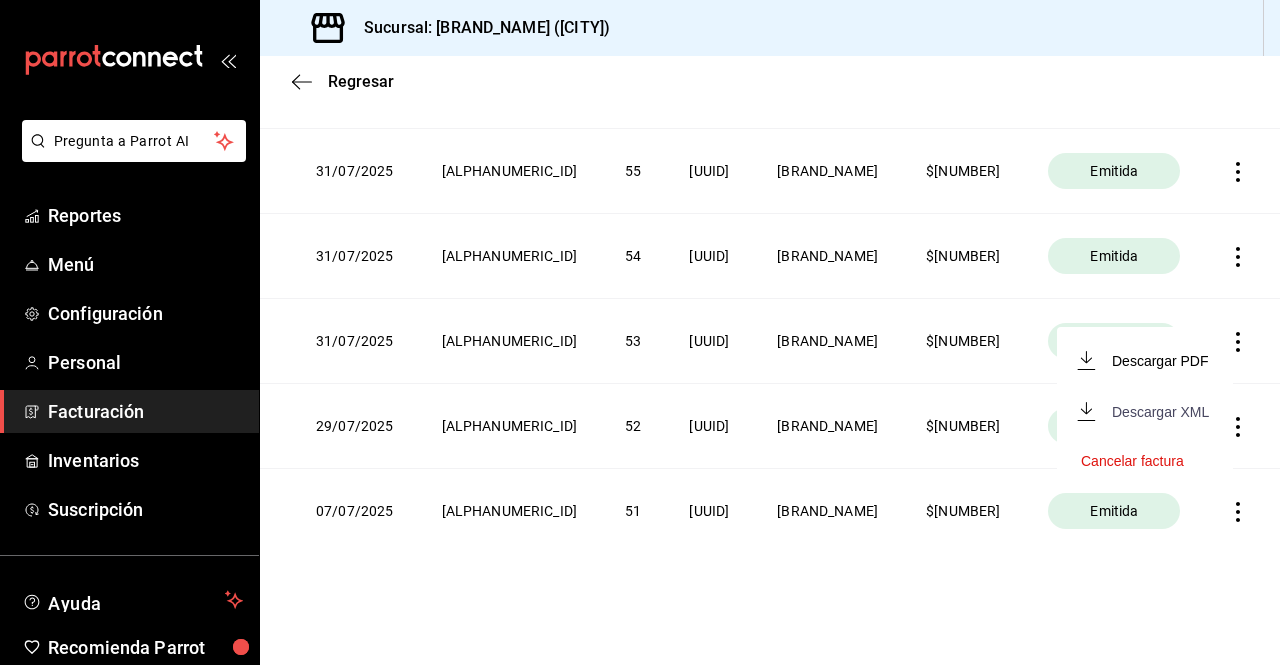 click on "Descargar XML" at bounding box center (1160, 412) 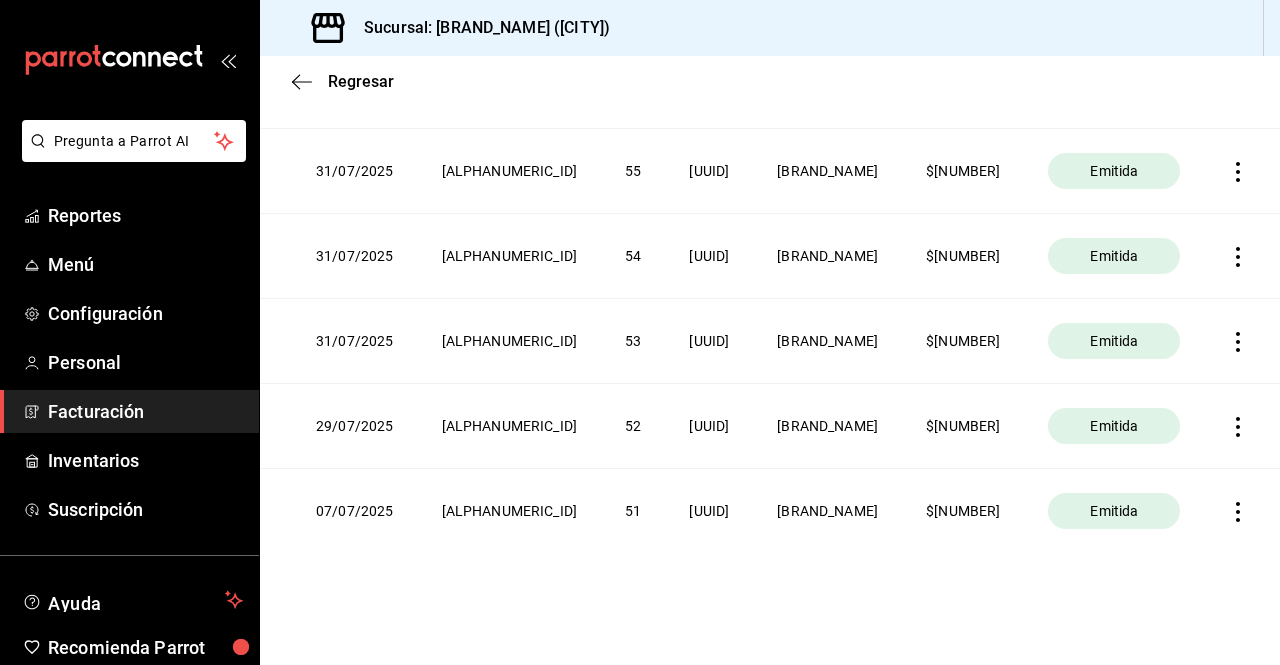 click 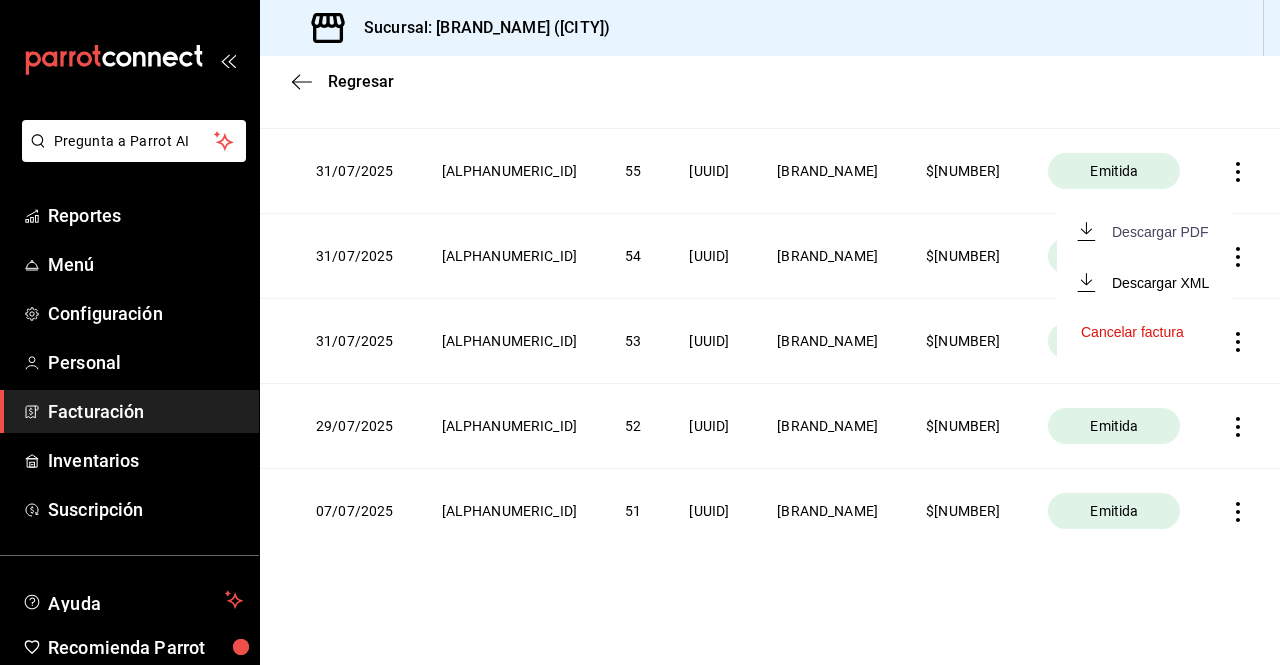 click on "Descargar PDF" at bounding box center (1160, 232) 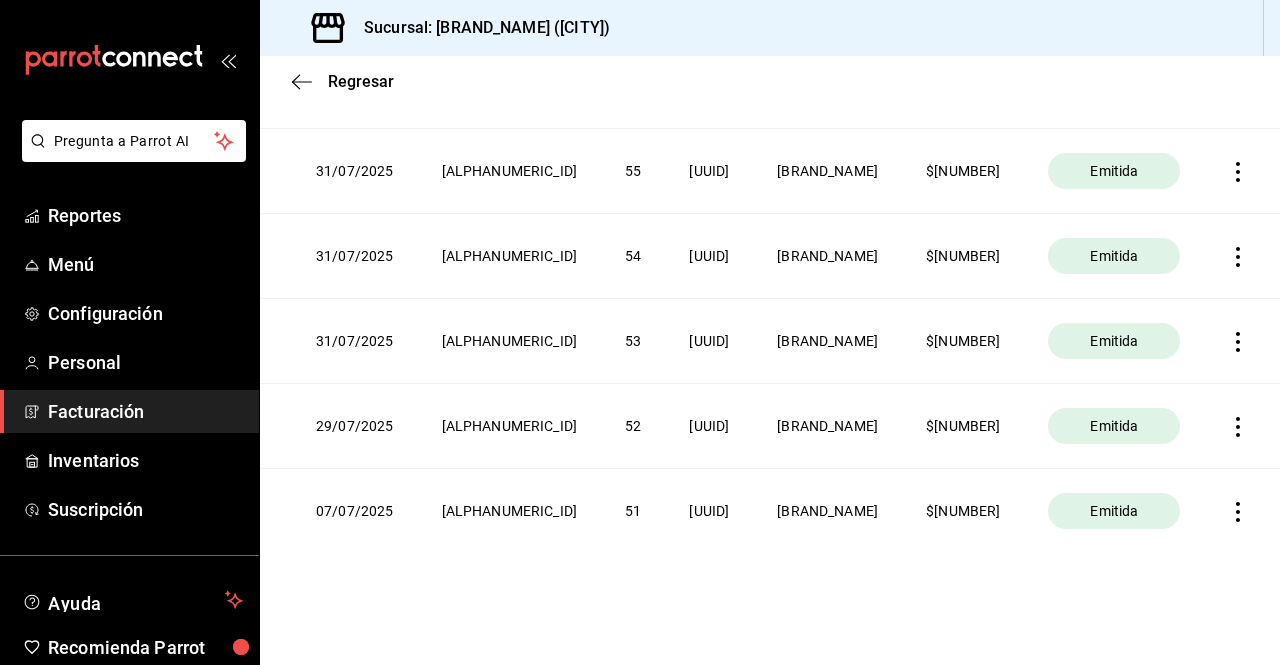 click 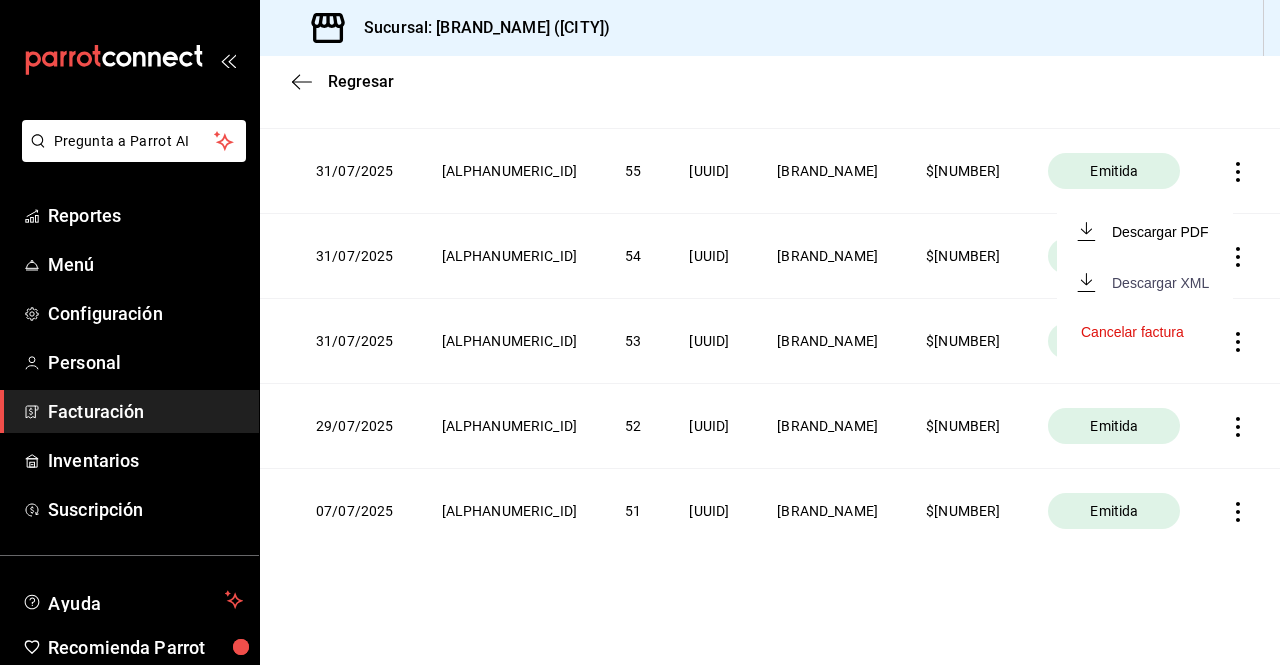 click on "Descargar XML" at bounding box center [1160, 283] 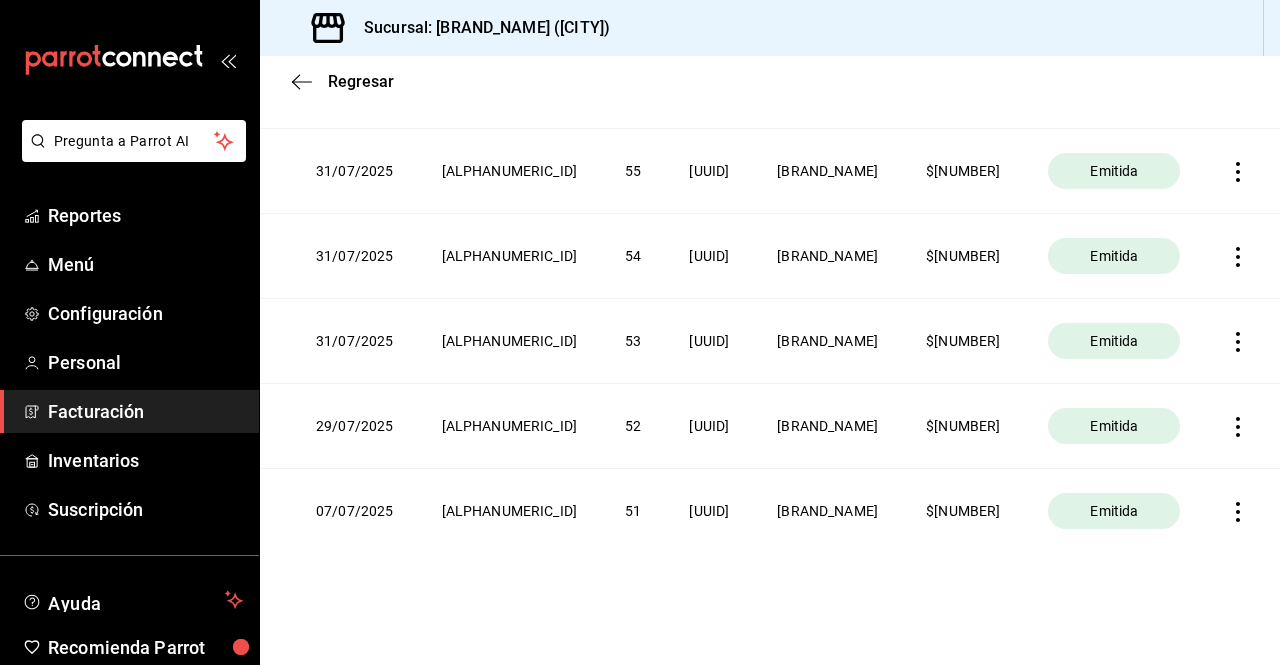 click 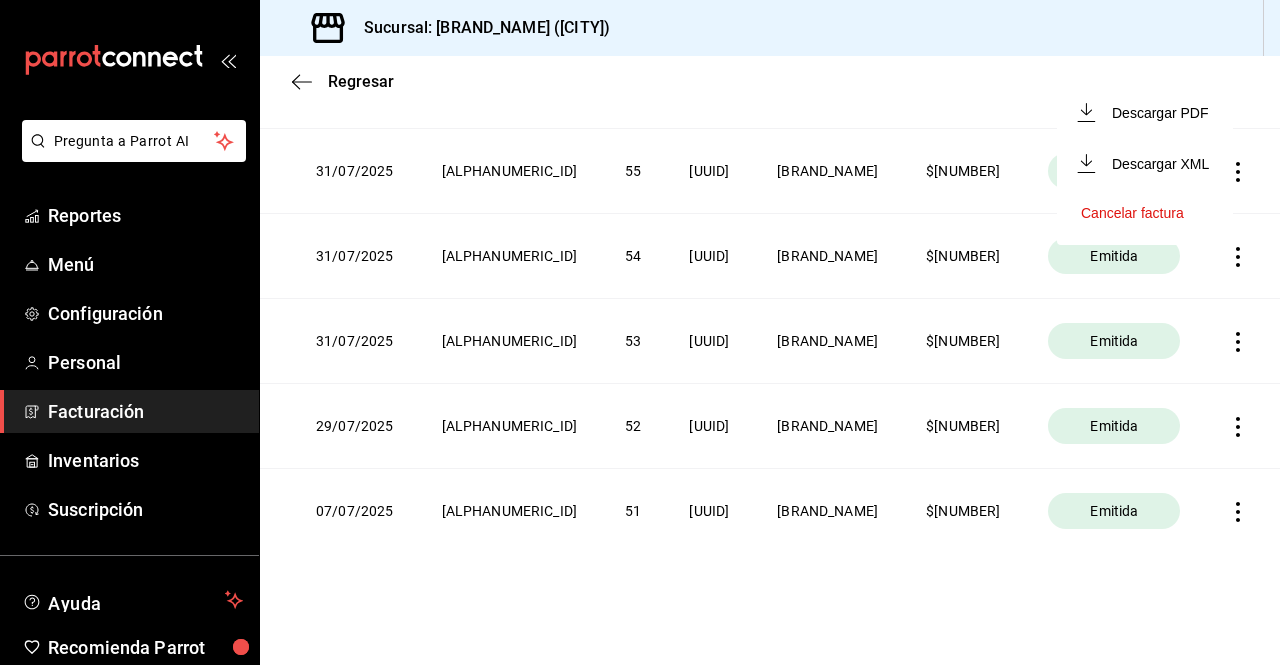 click on "Descargar PDF" at bounding box center (1145, 112) 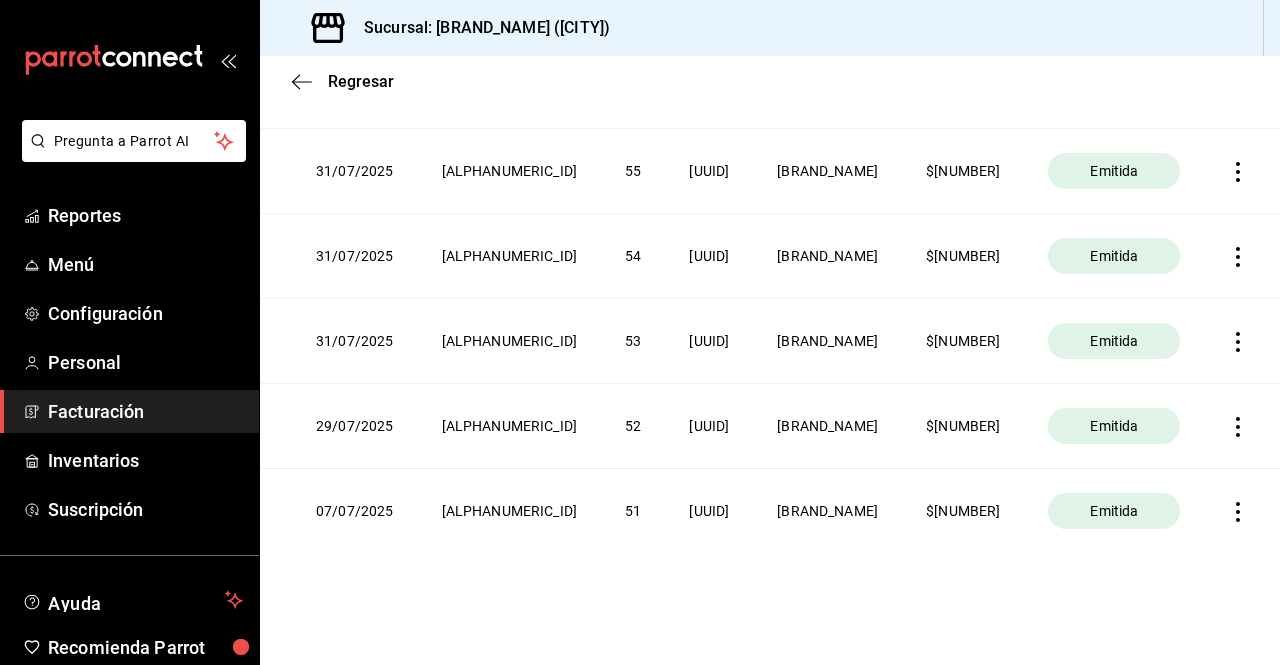 click 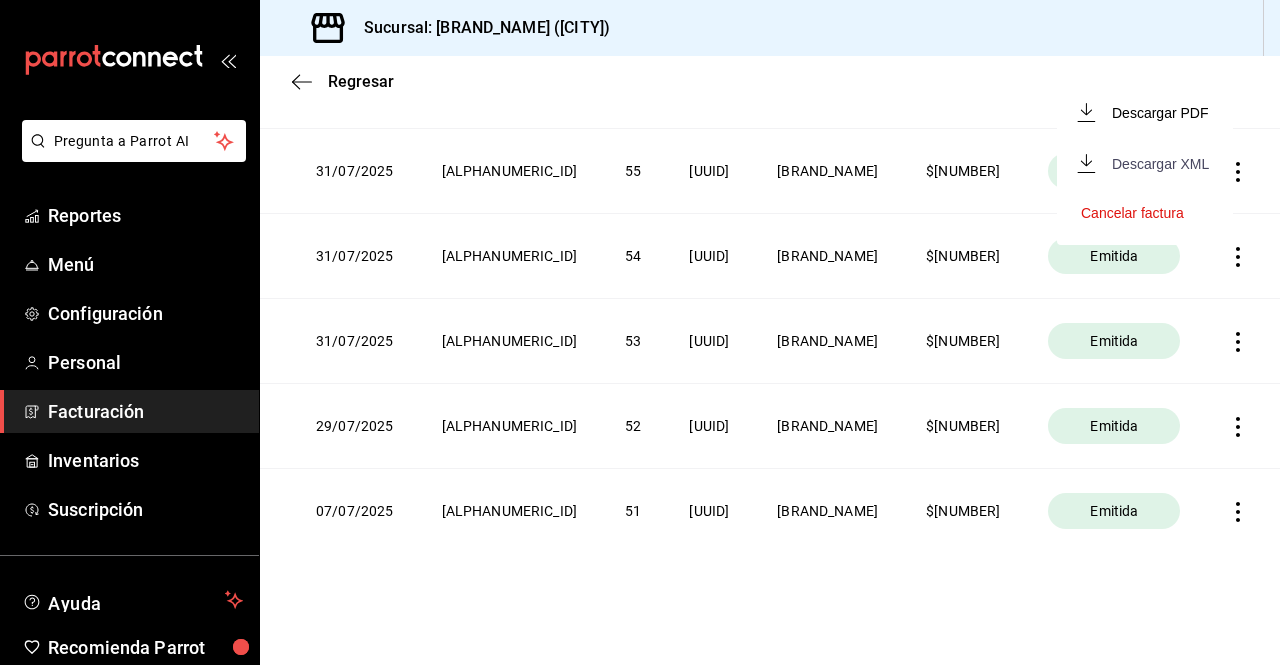 click on "Descargar XML" at bounding box center [1160, 164] 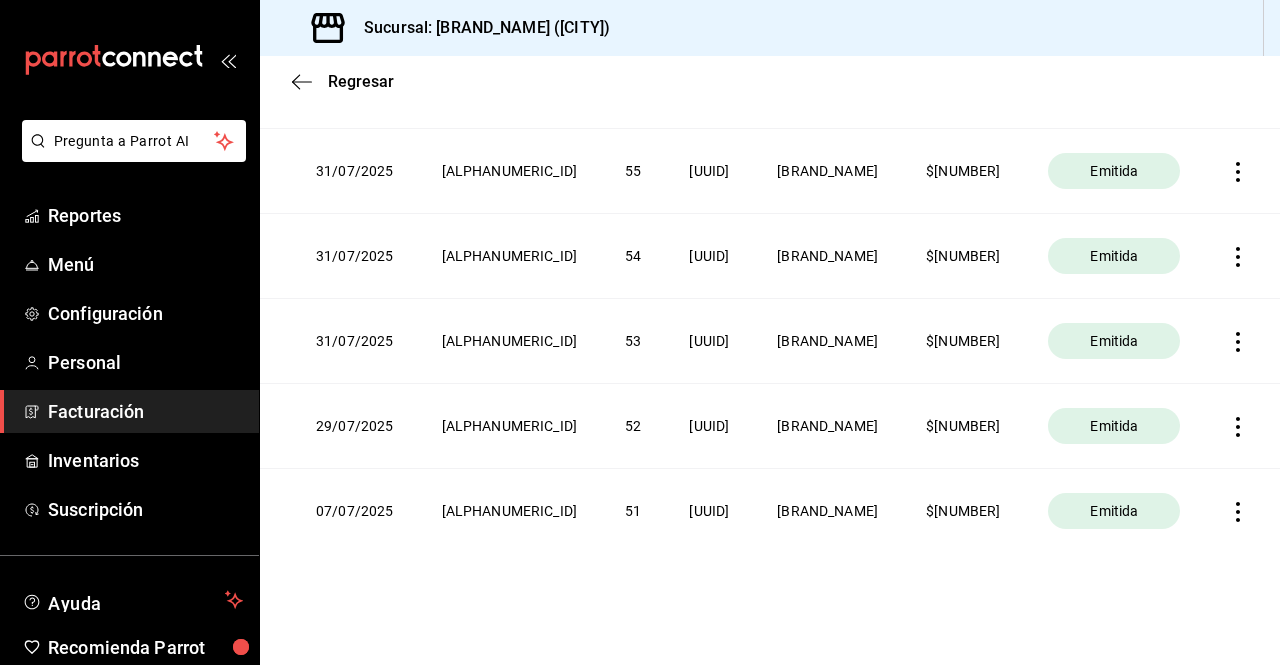 type 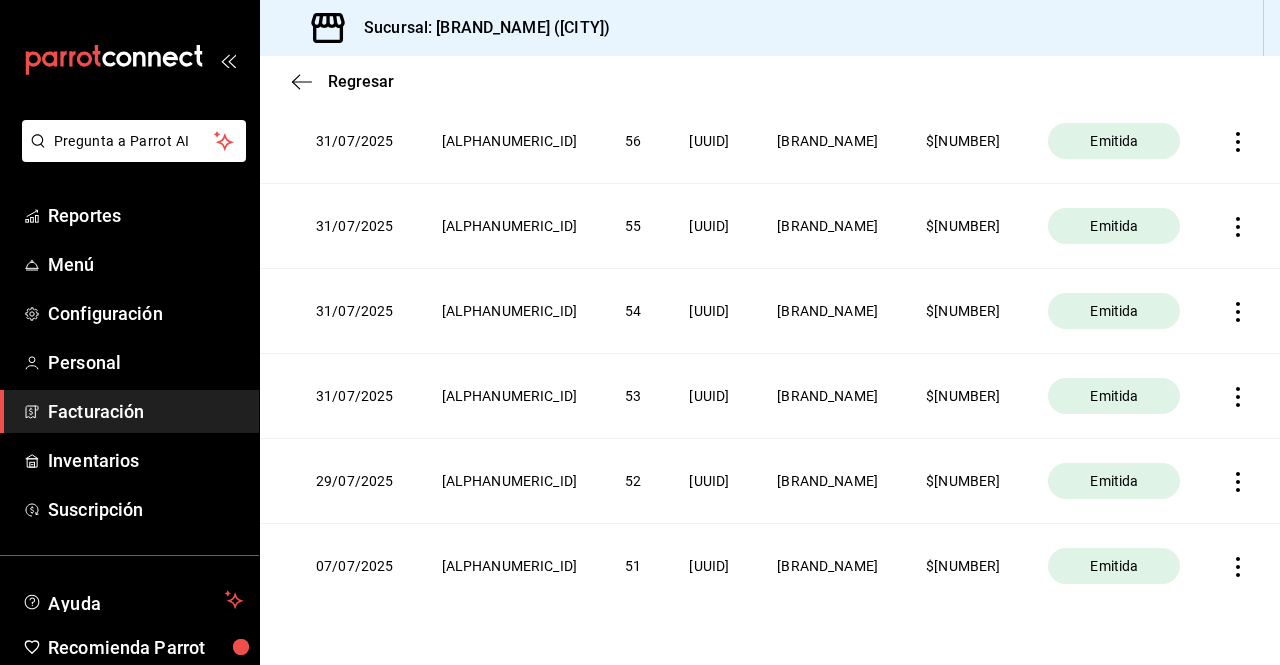 scroll, scrollTop: 453, scrollLeft: 0, axis: vertical 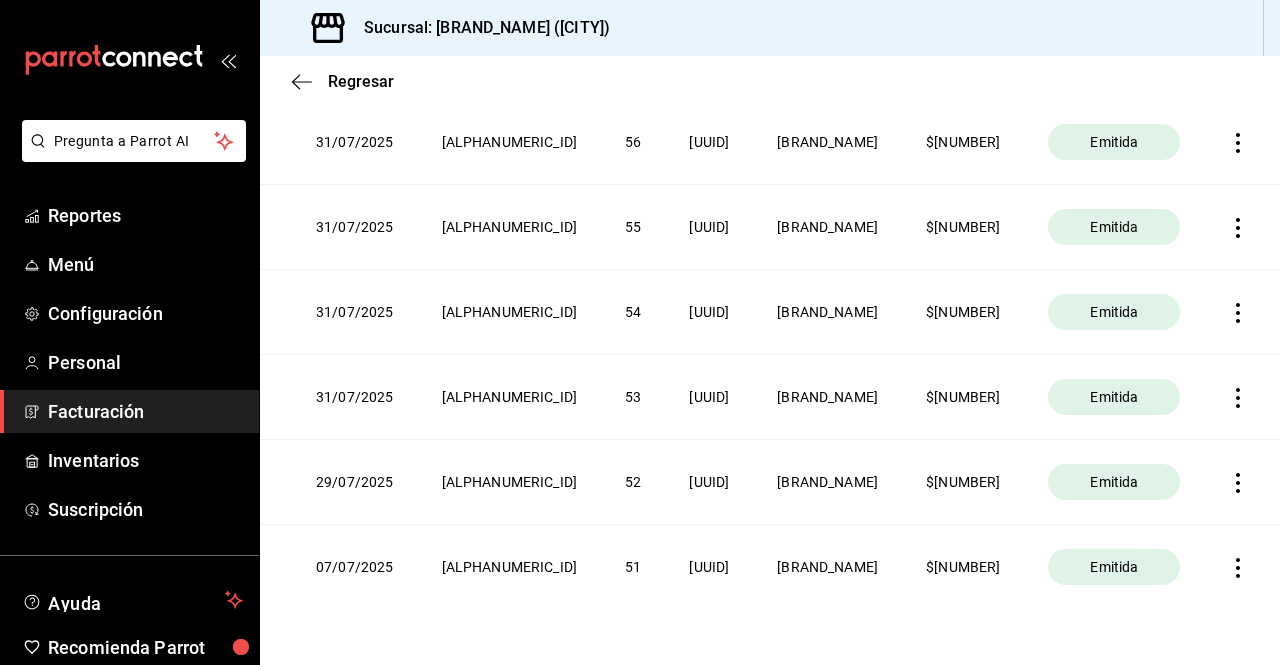 click 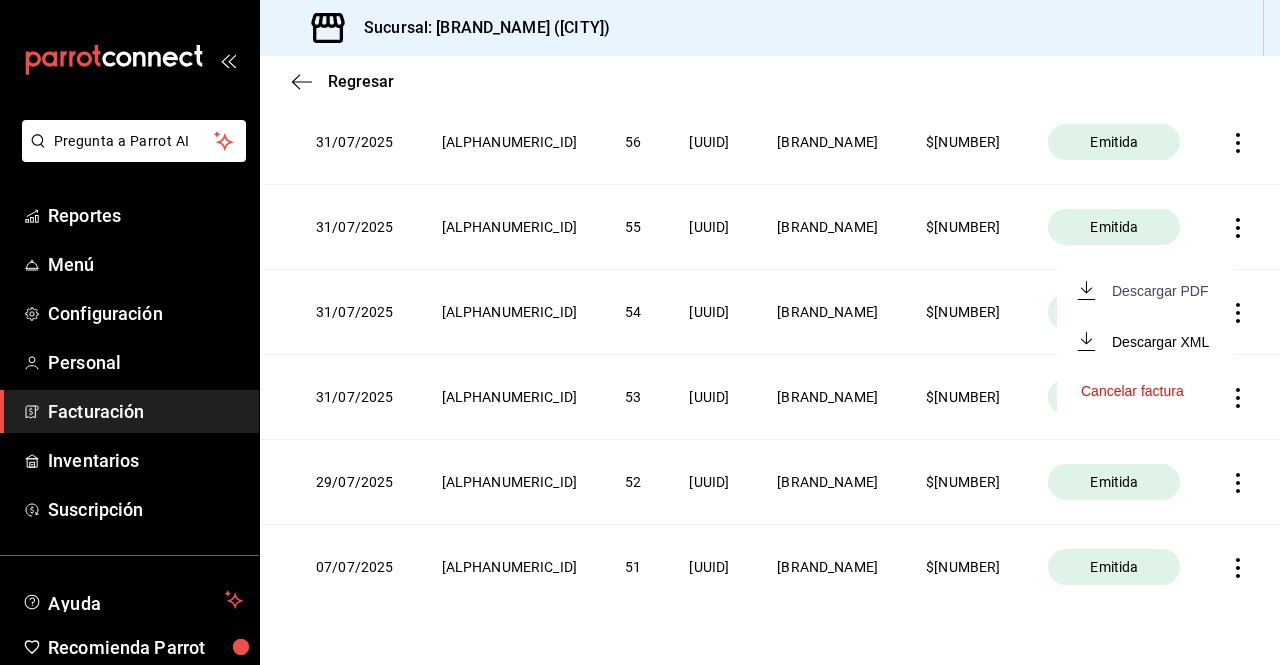 click on "Descargar PDF" at bounding box center [1160, 291] 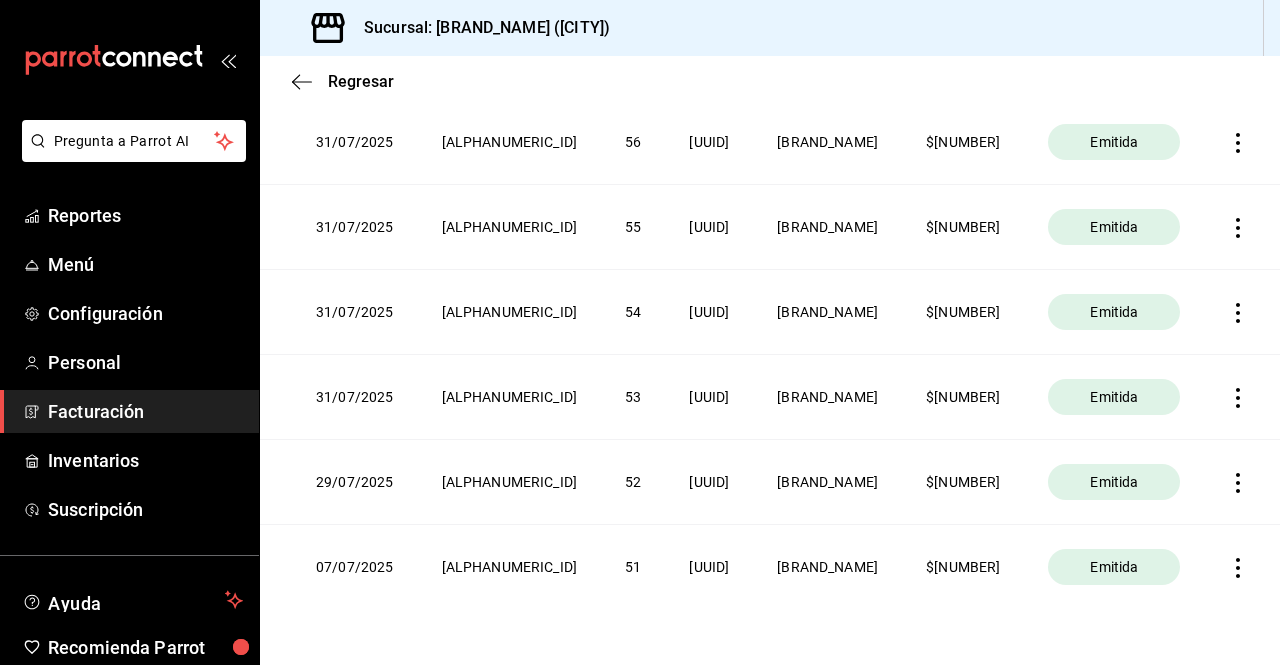 click 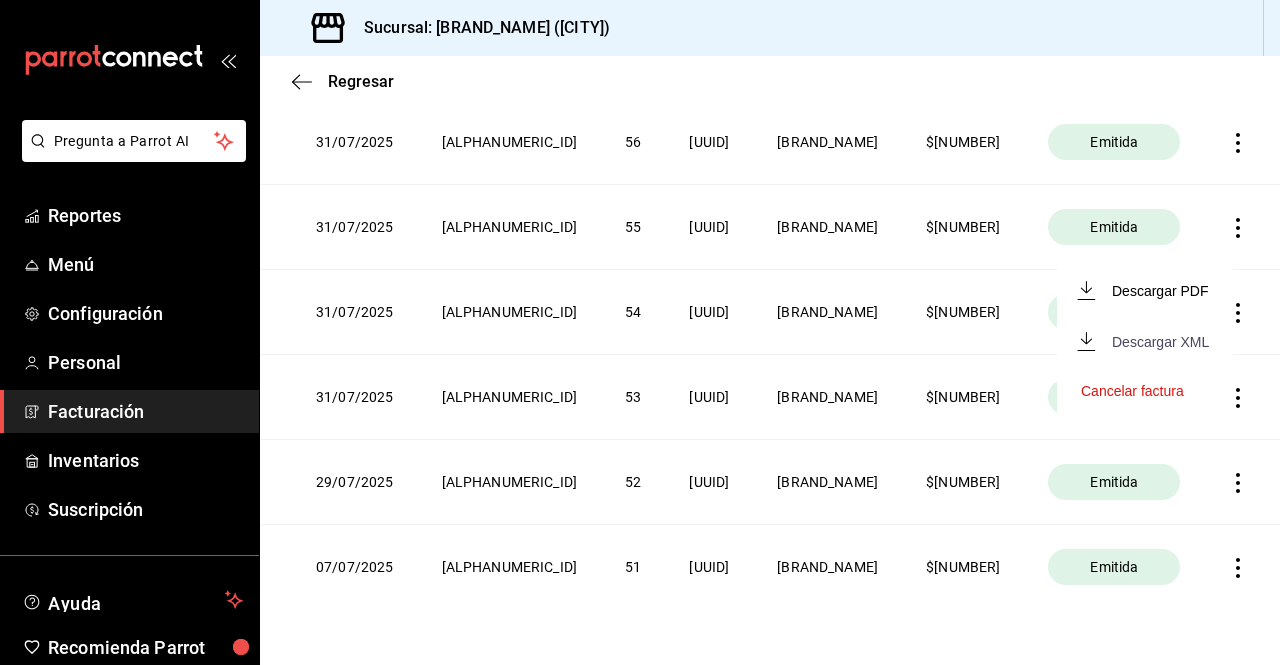 click on "Descargar XML" at bounding box center [1160, 342] 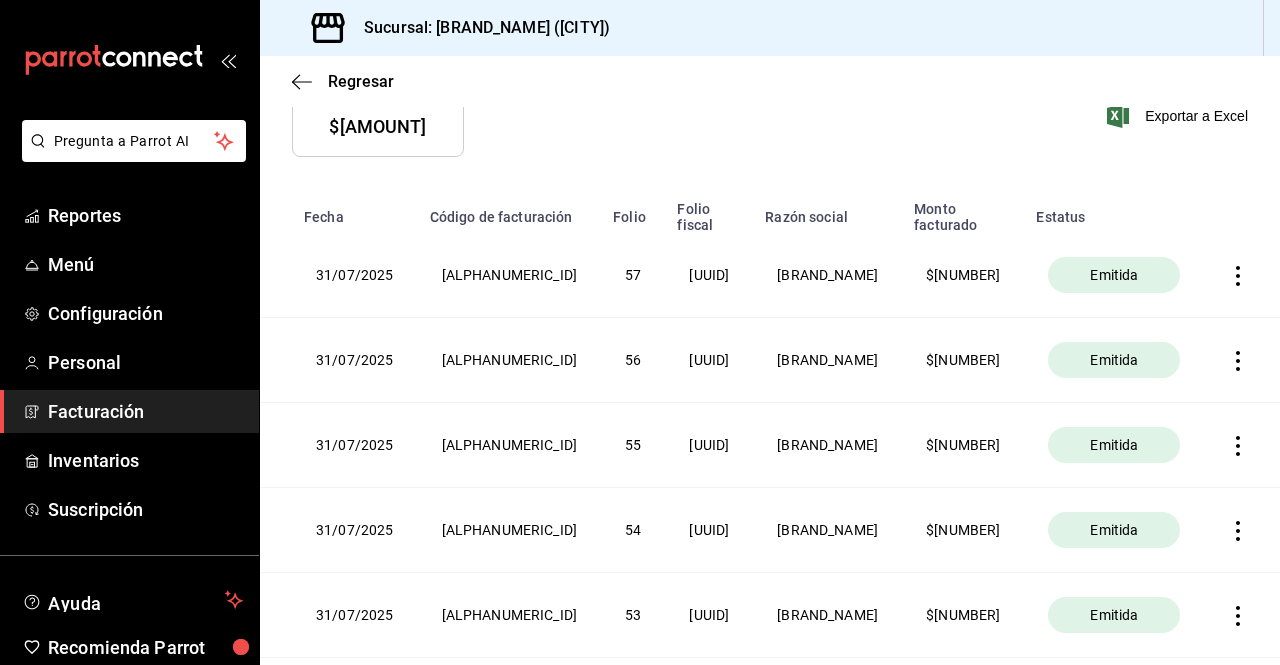 scroll, scrollTop: 228, scrollLeft: 0, axis: vertical 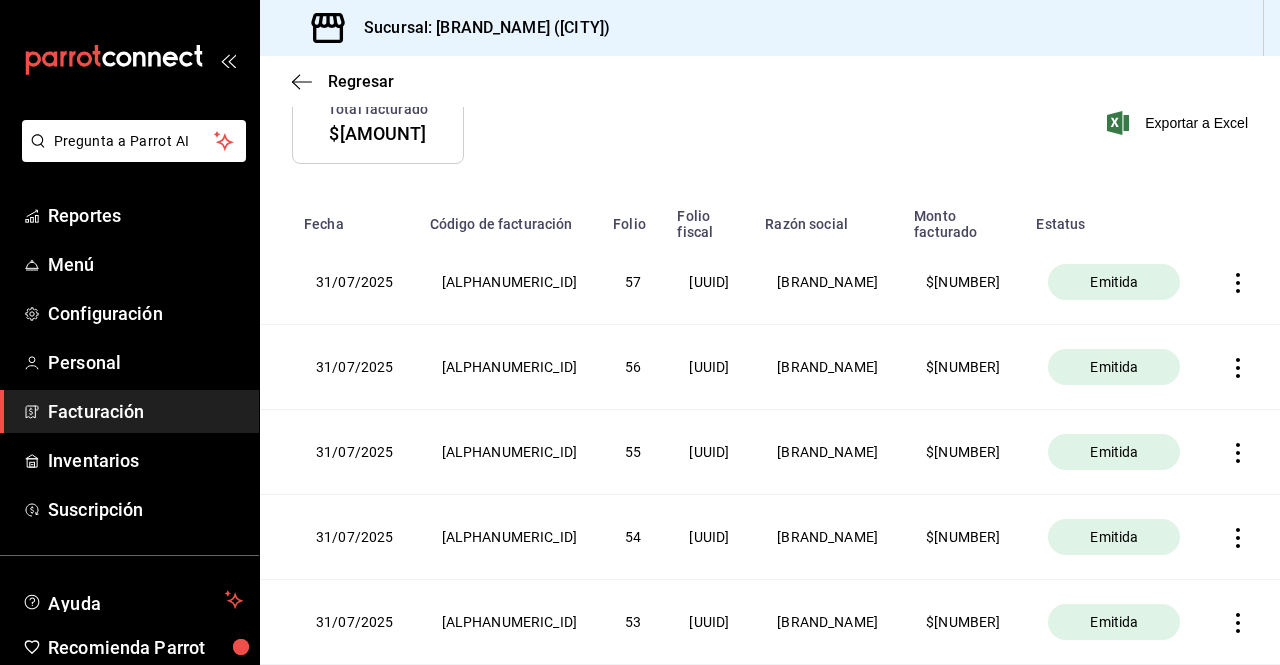 click 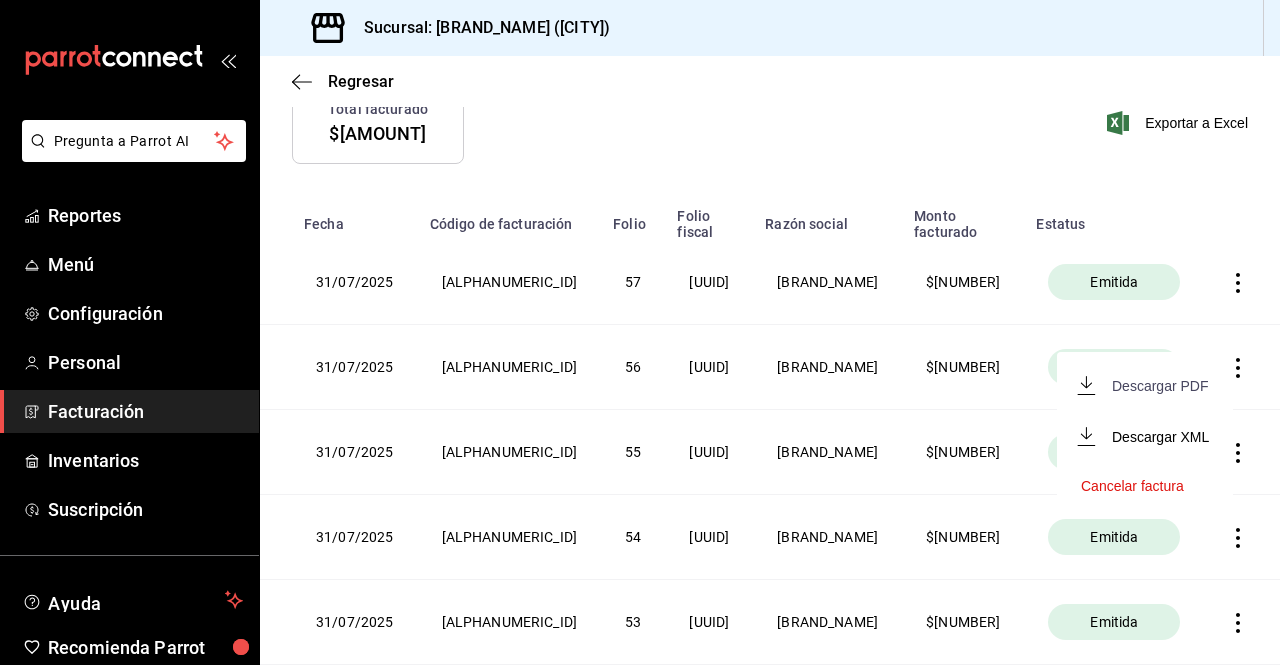 click on "Descargar PDF" at bounding box center (1160, 386) 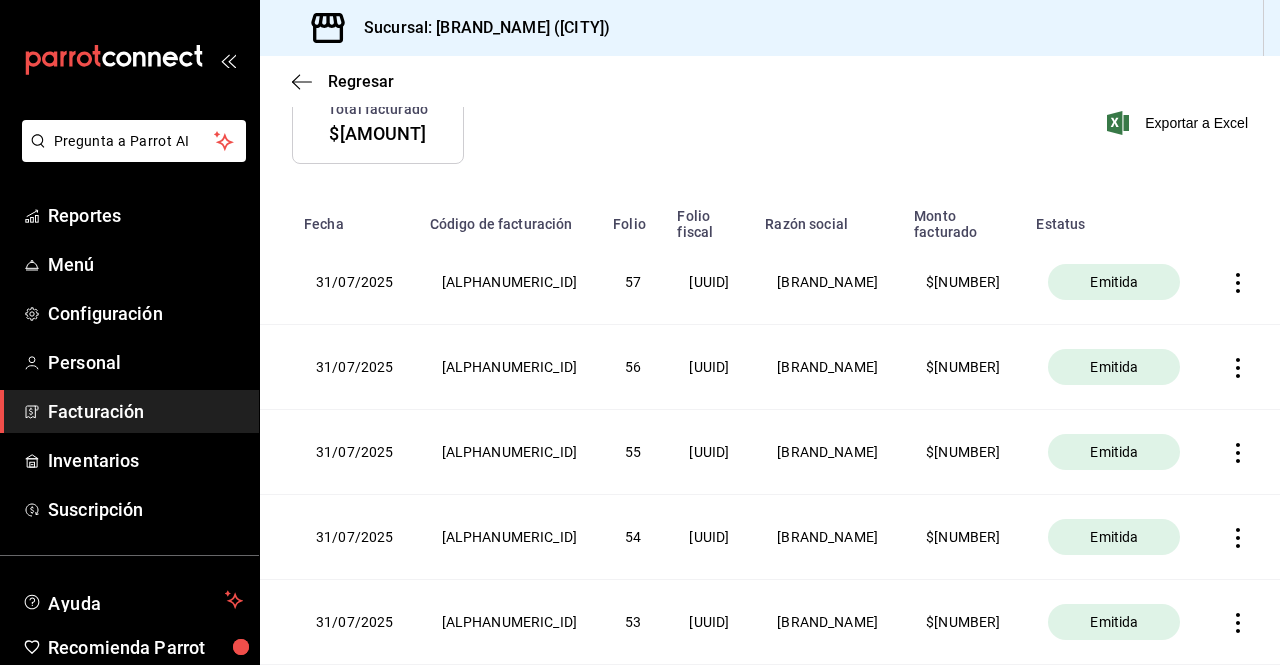 click 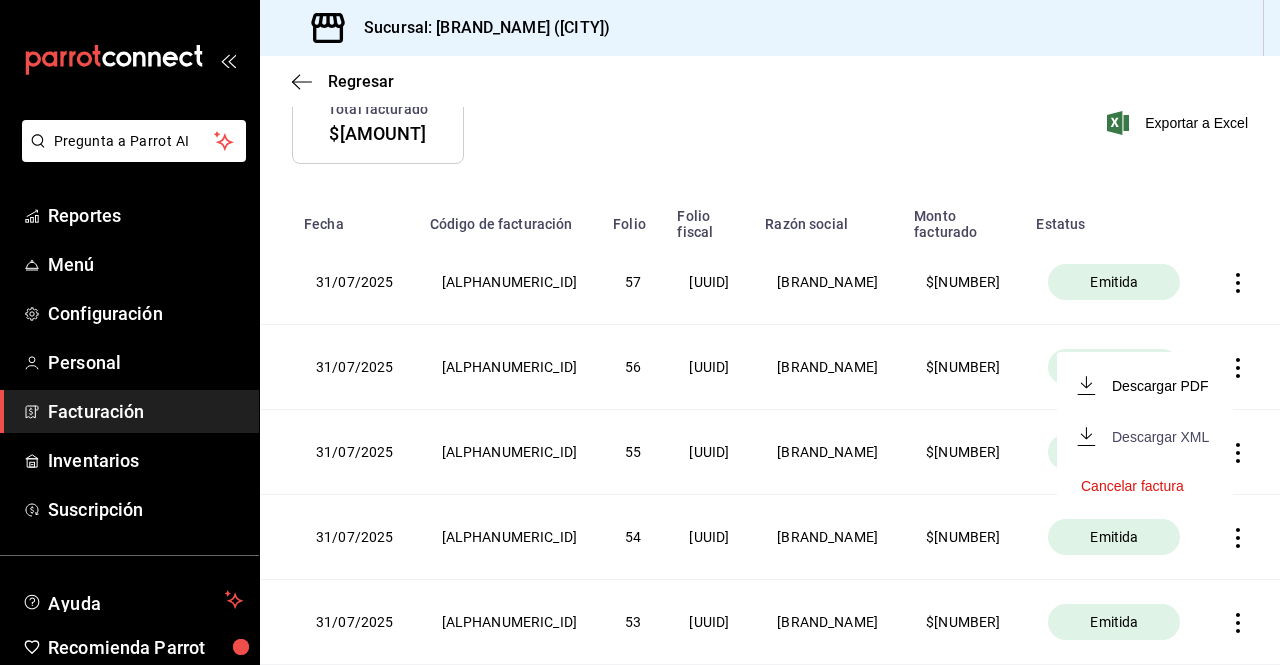 click on "Descargar XML" at bounding box center [1145, 436] 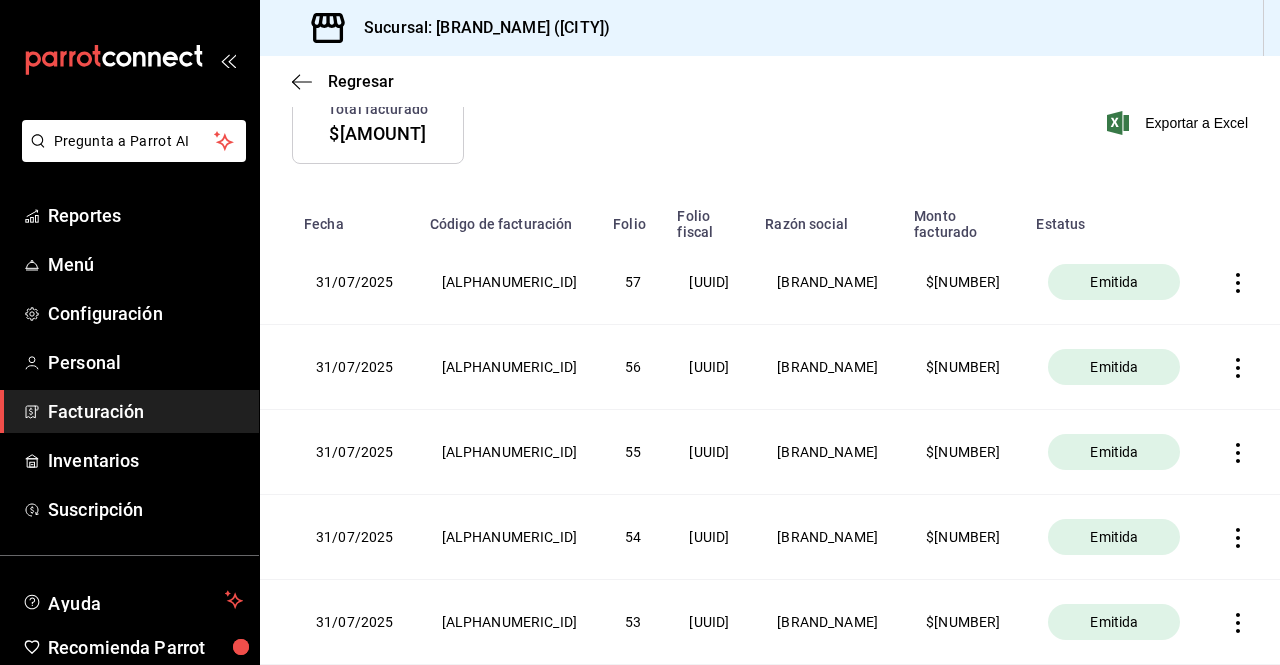 click 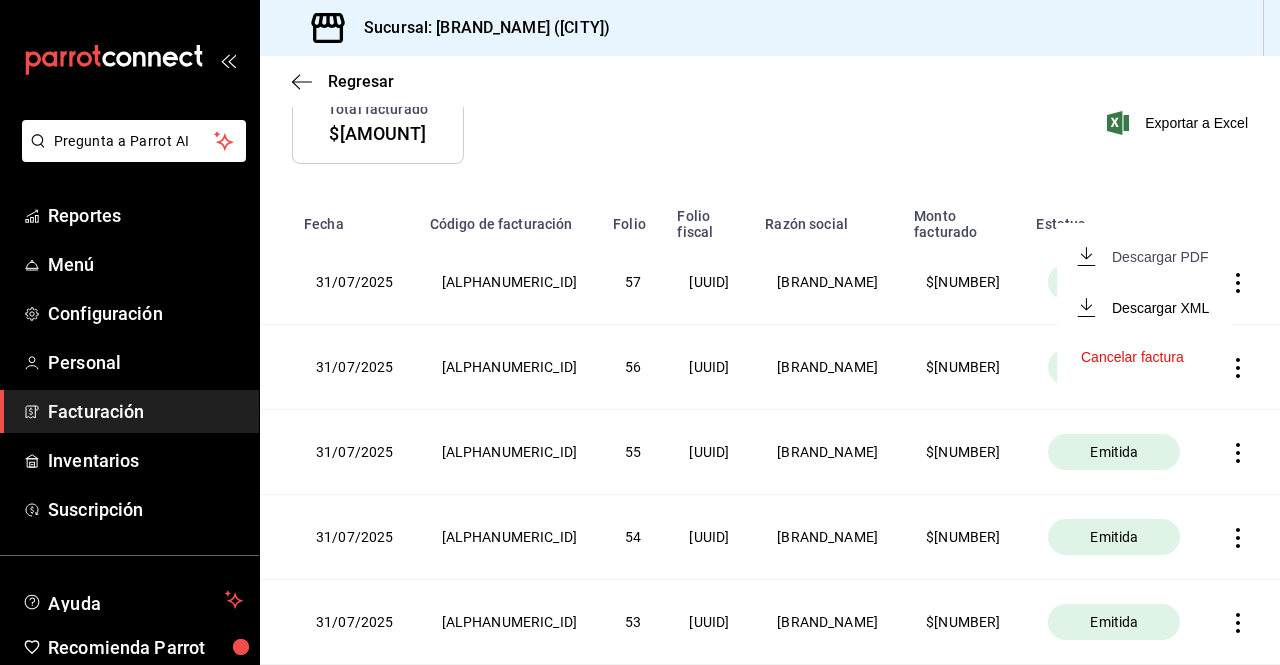 click on "Descargar PDF" at bounding box center [1144, 256] 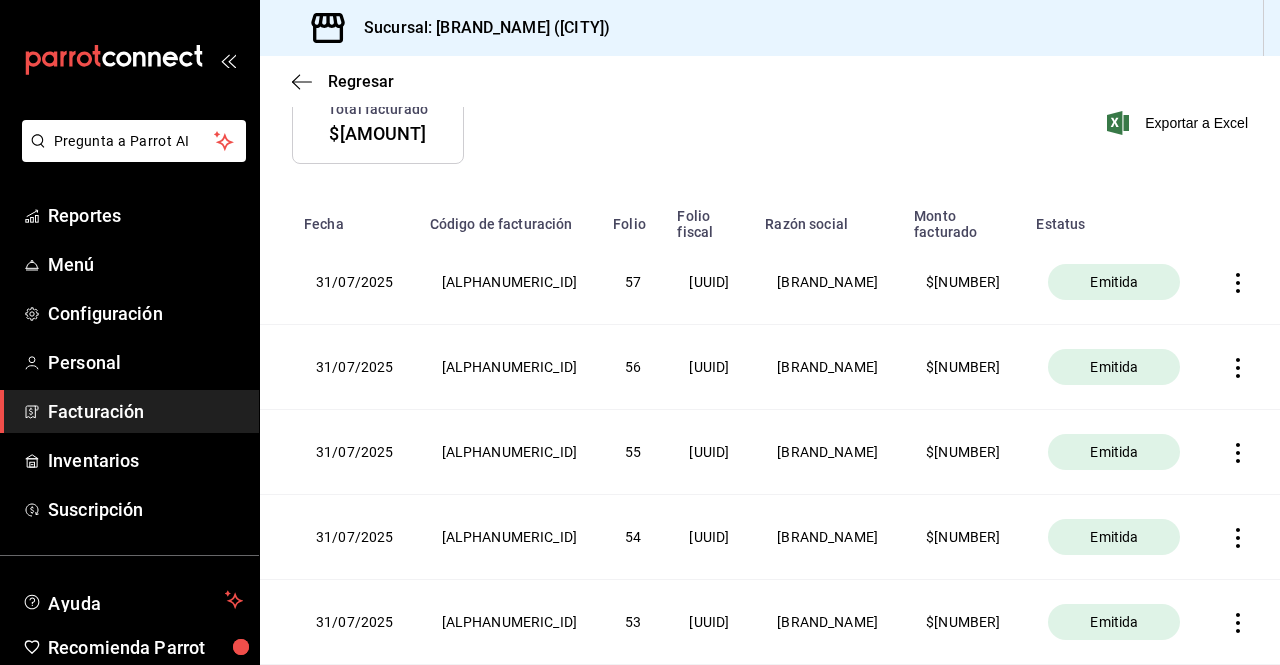 click 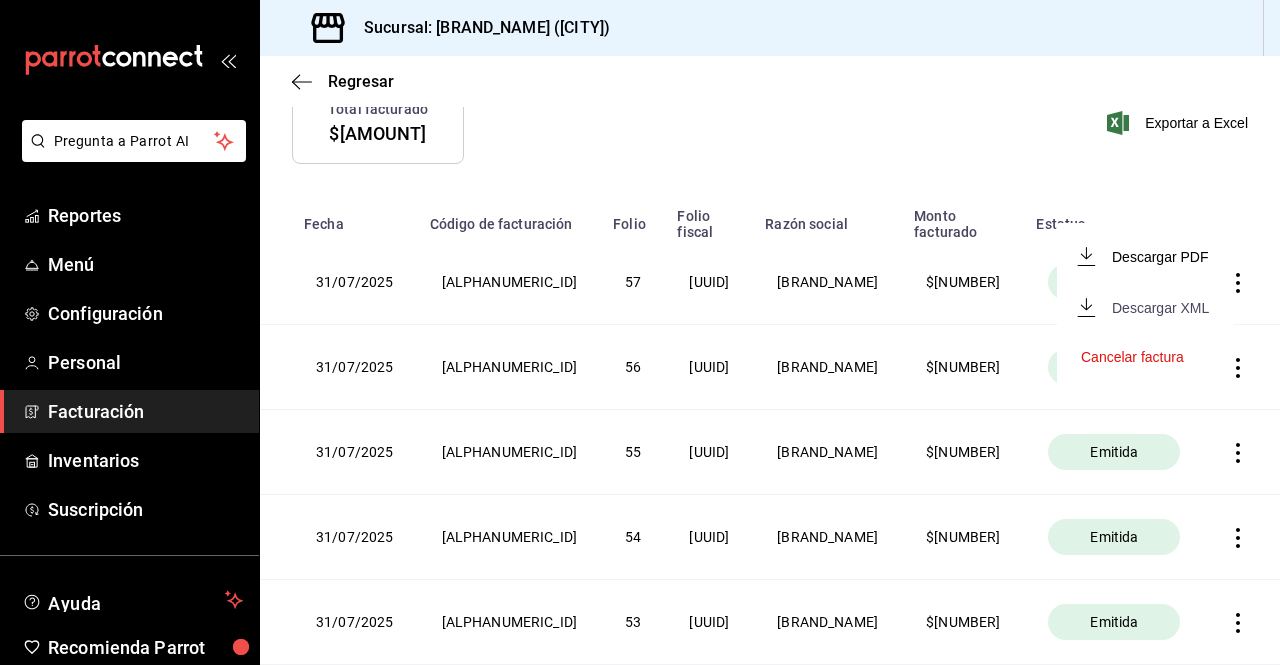 click on "Descargar XML" at bounding box center (1160, 308) 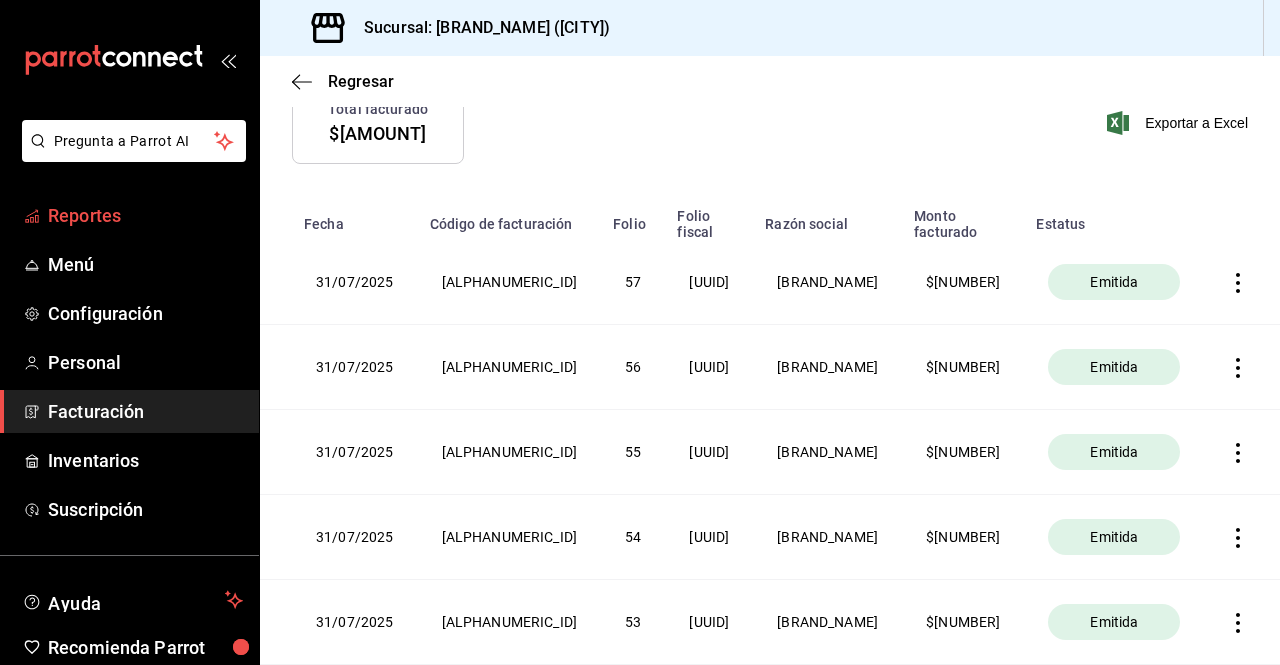 click on "Reportes" at bounding box center [145, 215] 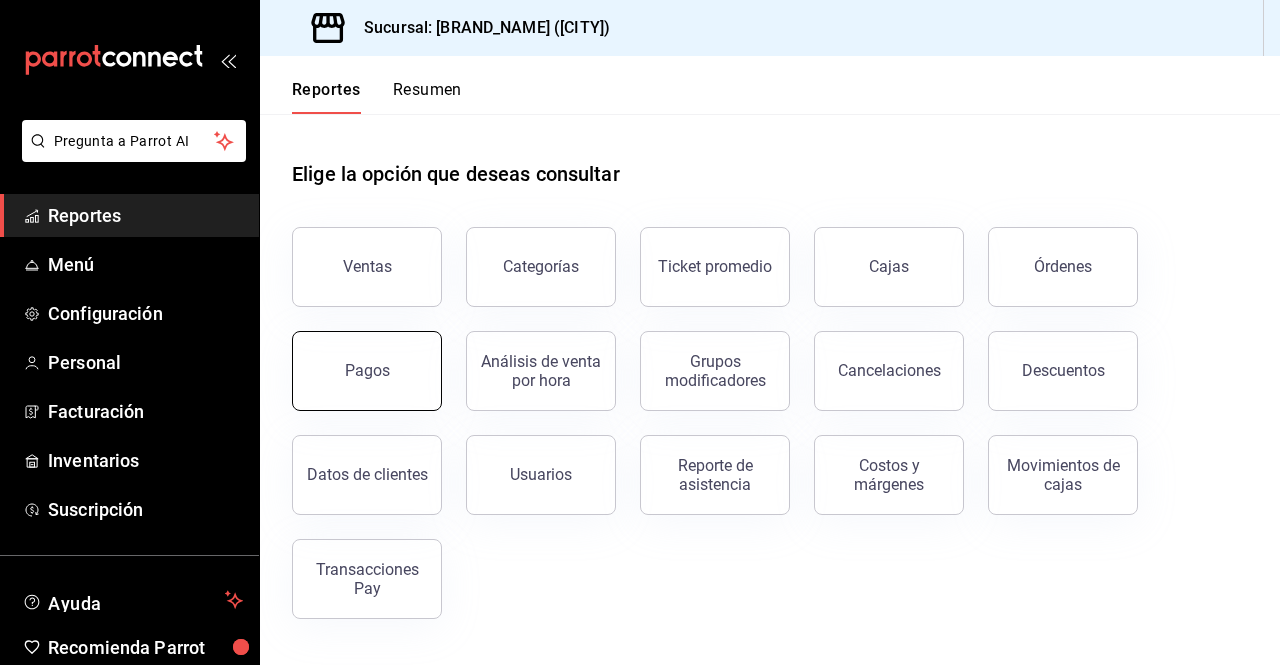 click on "Pagos" at bounding box center (367, 370) 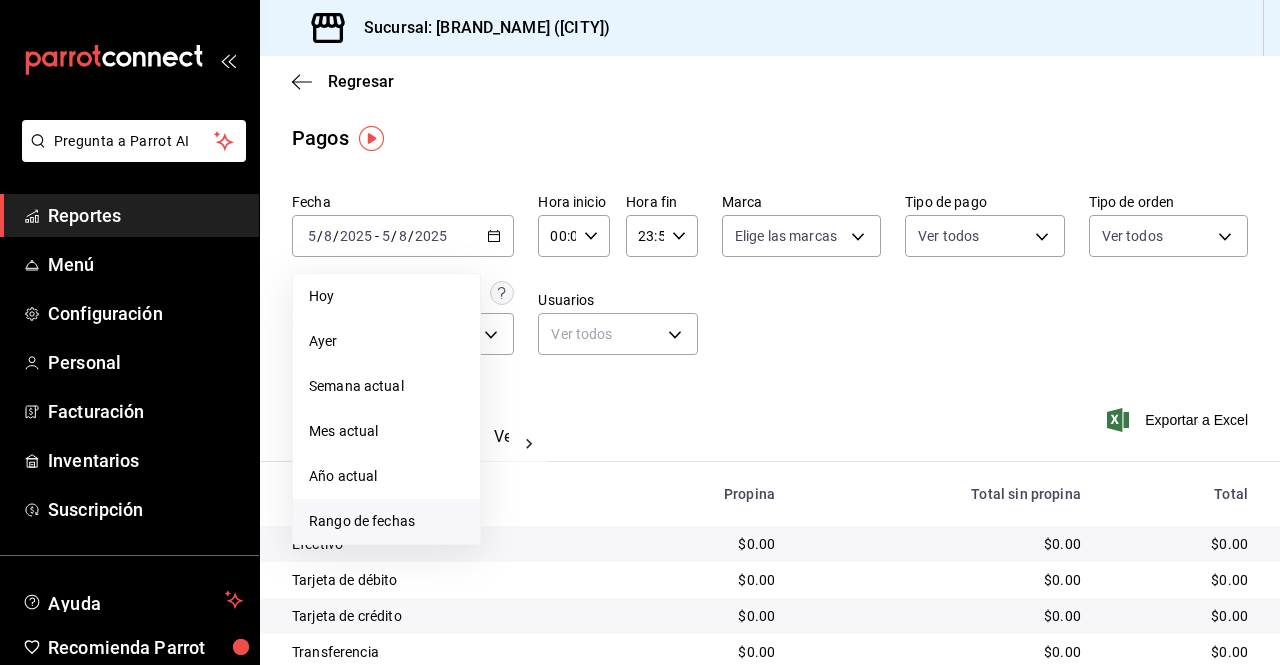 click on "Rango de fechas" at bounding box center [386, 521] 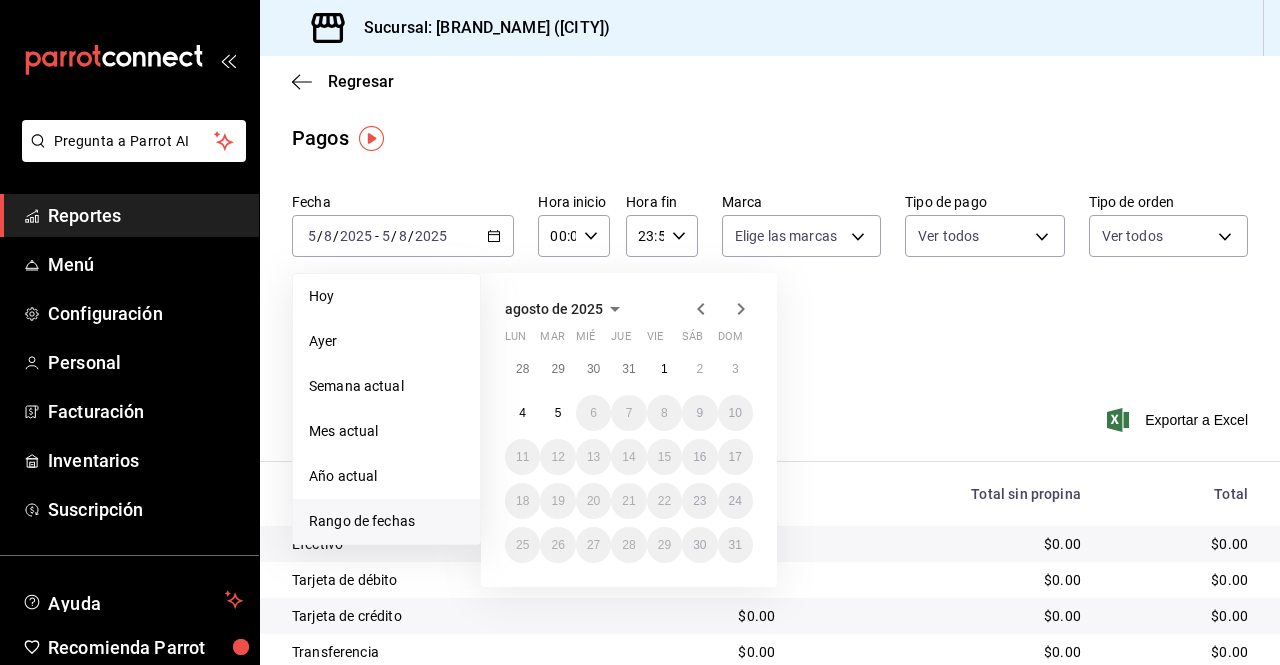 click 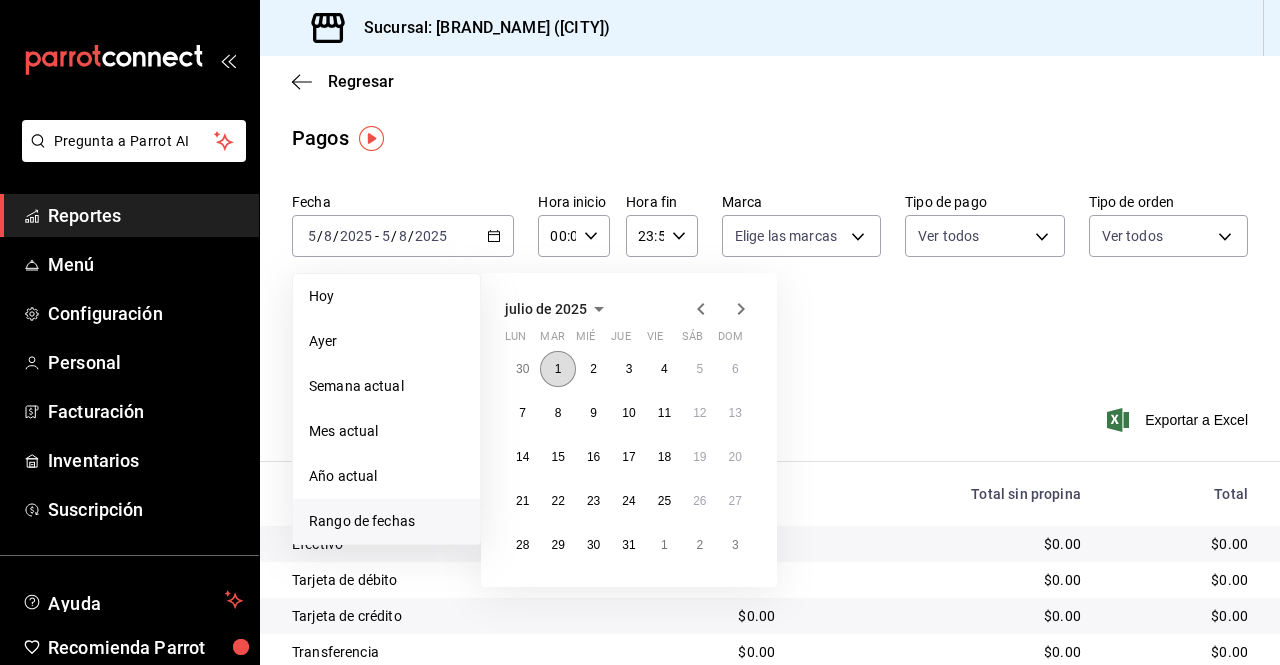 click on "1" at bounding box center (557, 369) 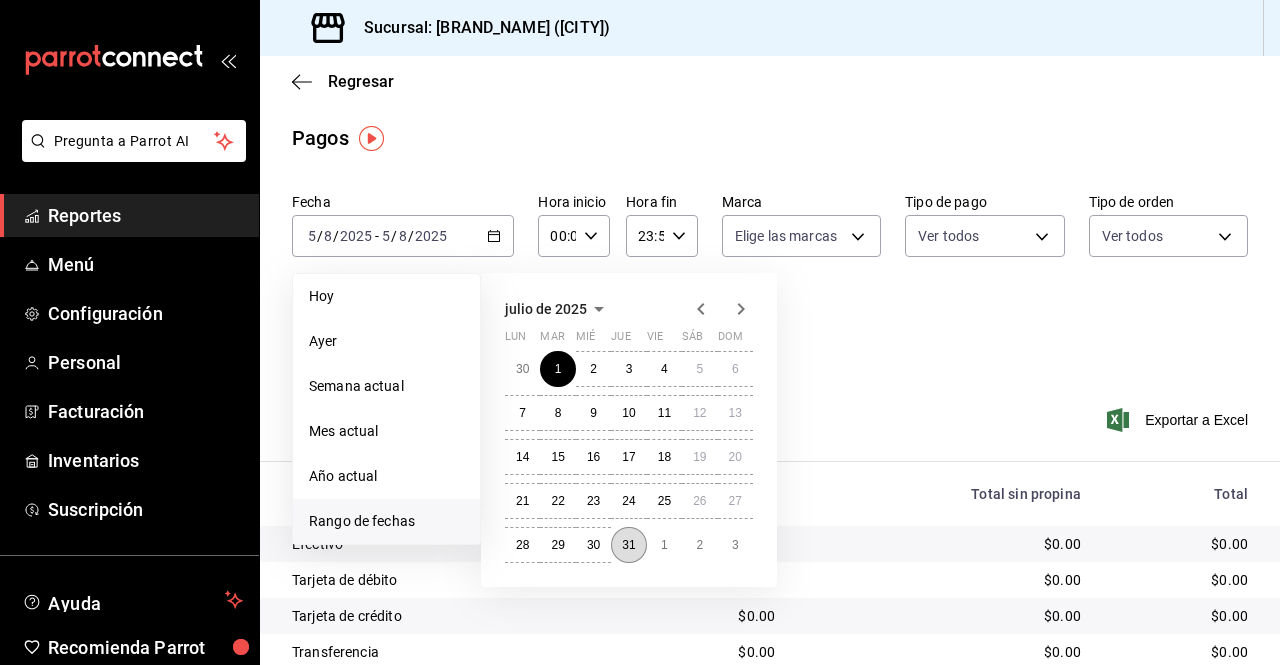 click on "31" at bounding box center [628, 545] 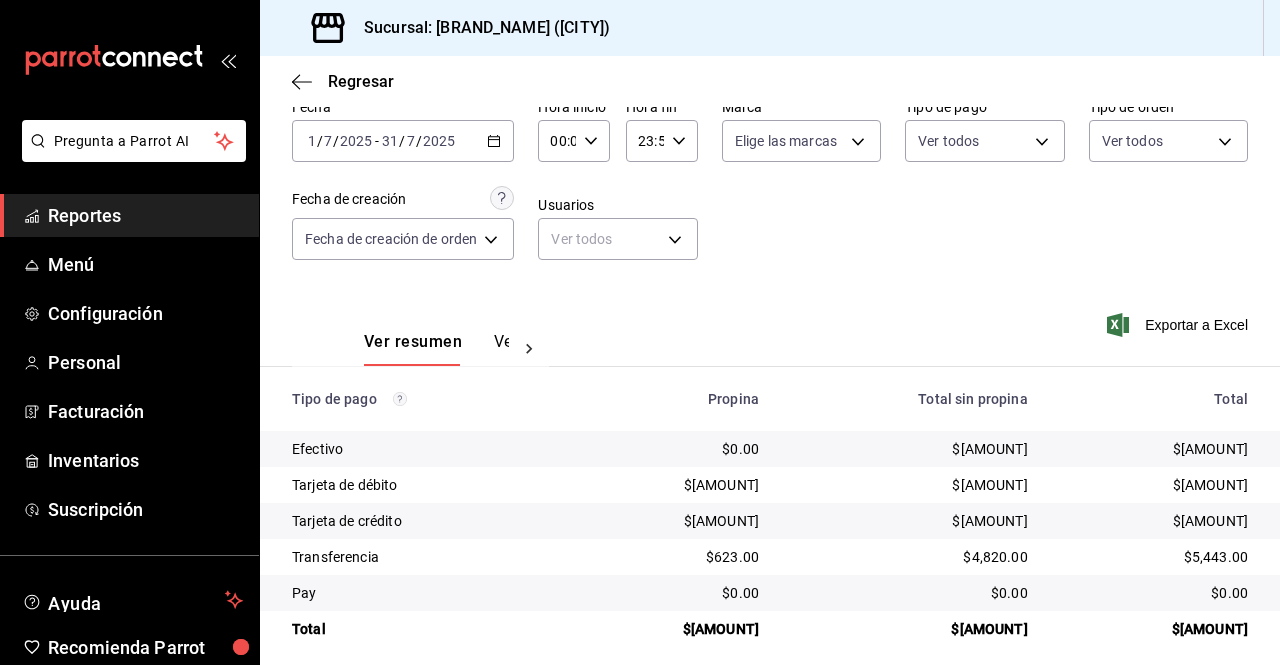 scroll, scrollTop: 110, scrollLeft: 0, axis: vertical 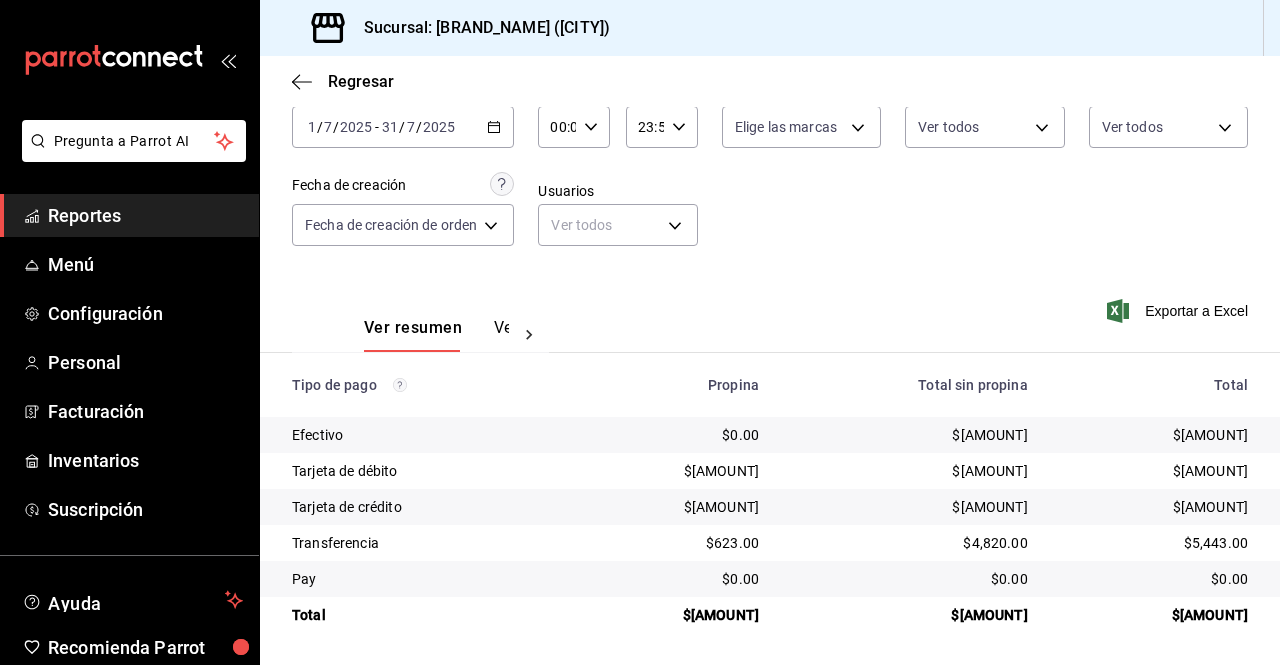 click on "Reportes" at bounding box center [145, 215] 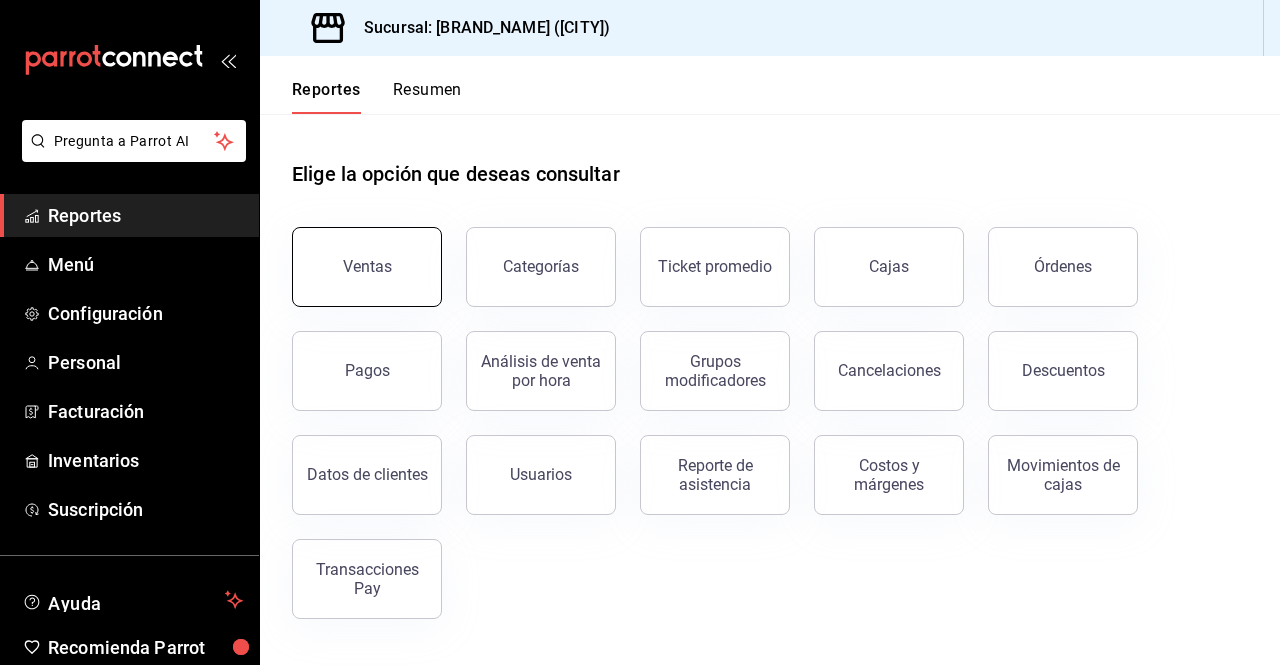 click on "Ventas" at bounding box center (367, 267) 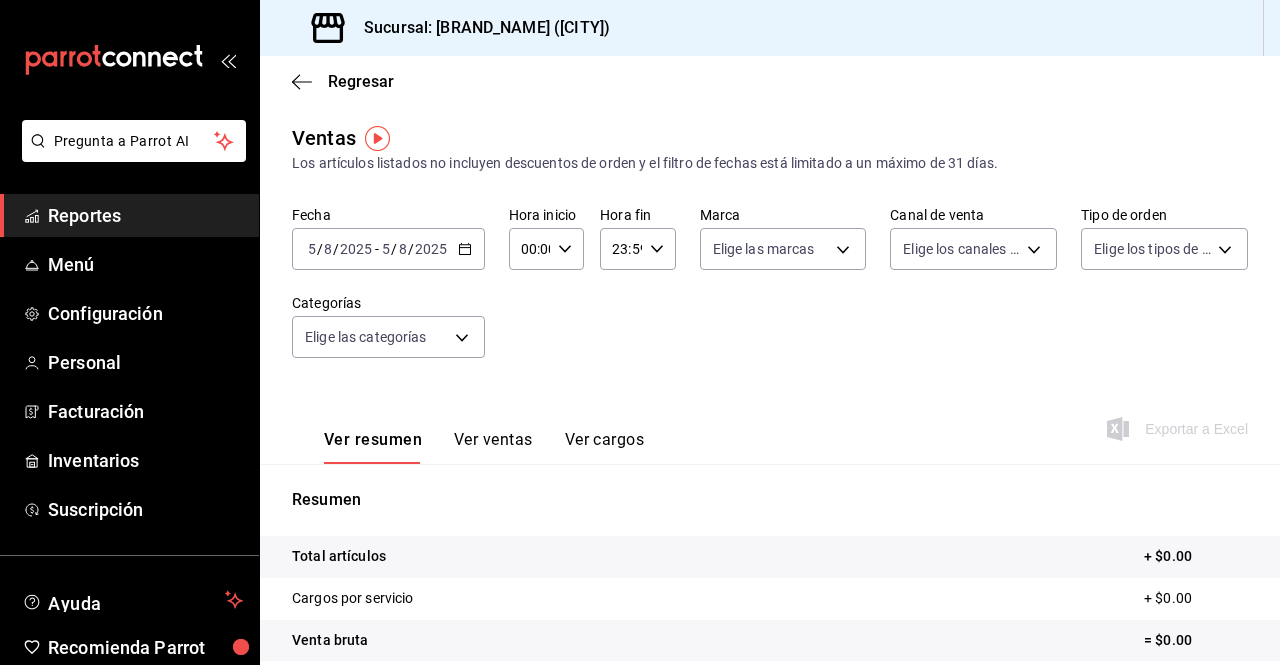 click on "2025-08-05 5 / 8 / 2025 - 2025-08-05 5 / 8 / 2025" at bounding box center (388, 249) 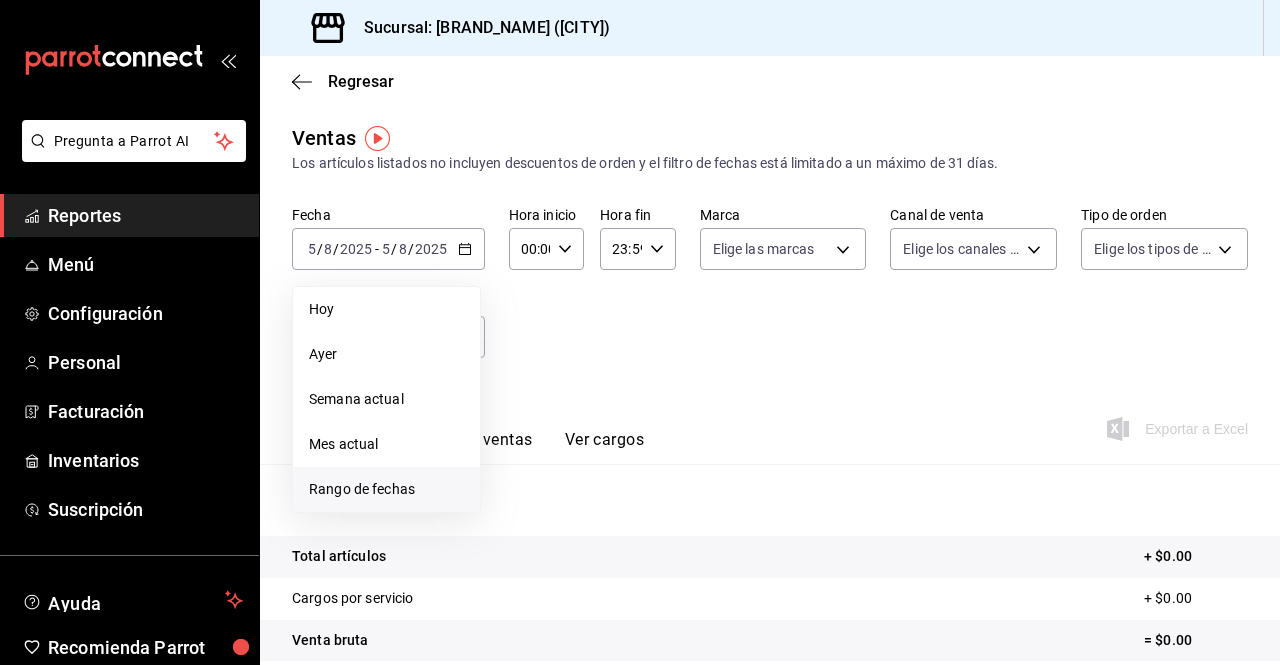 click on "Rango de fechas" at bounding box center (386, 489) 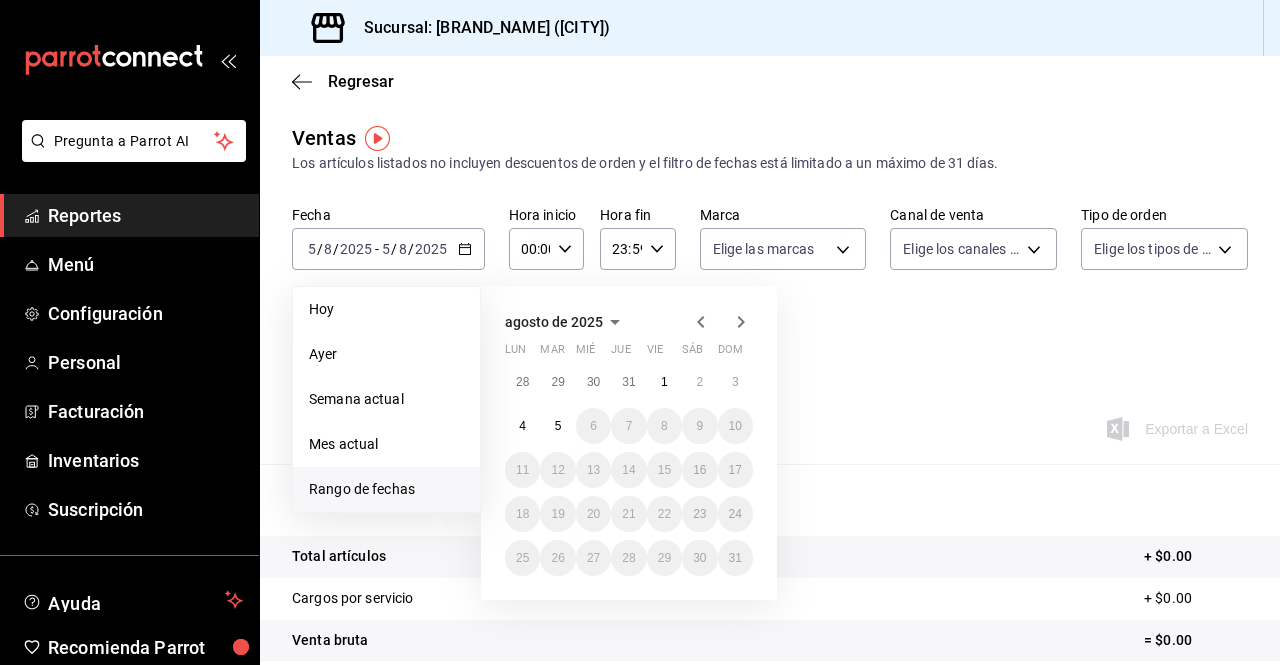 click 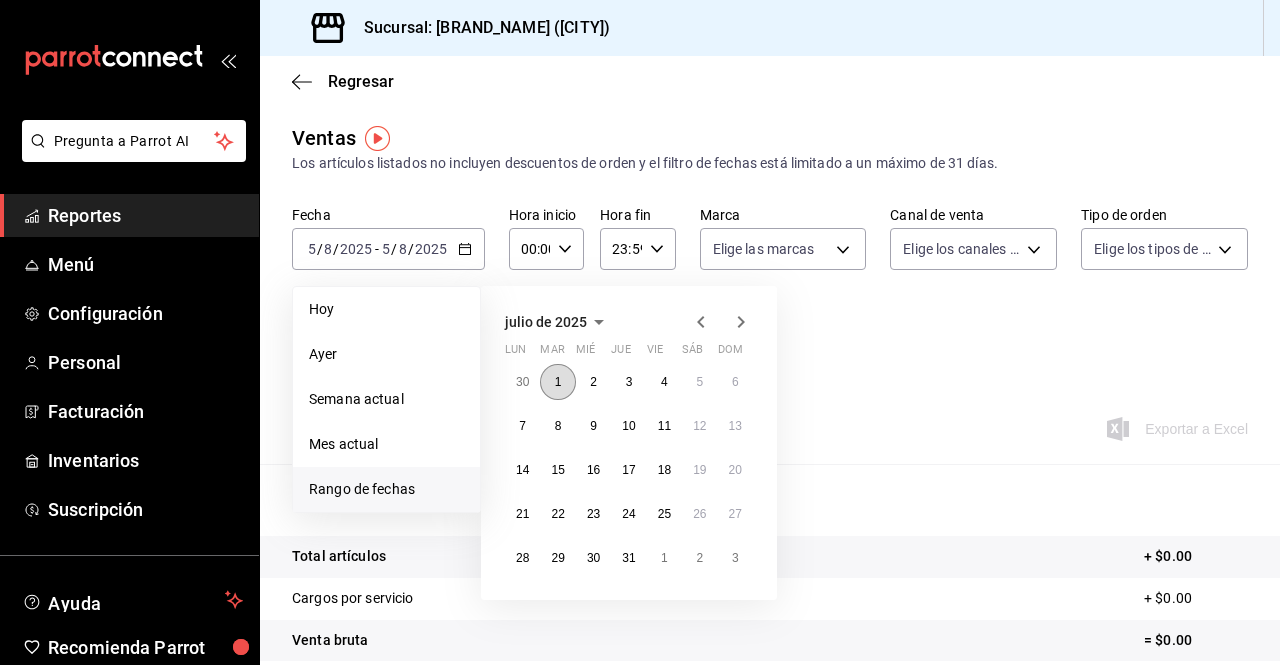 click on "1" at bounding box center [557, 382] 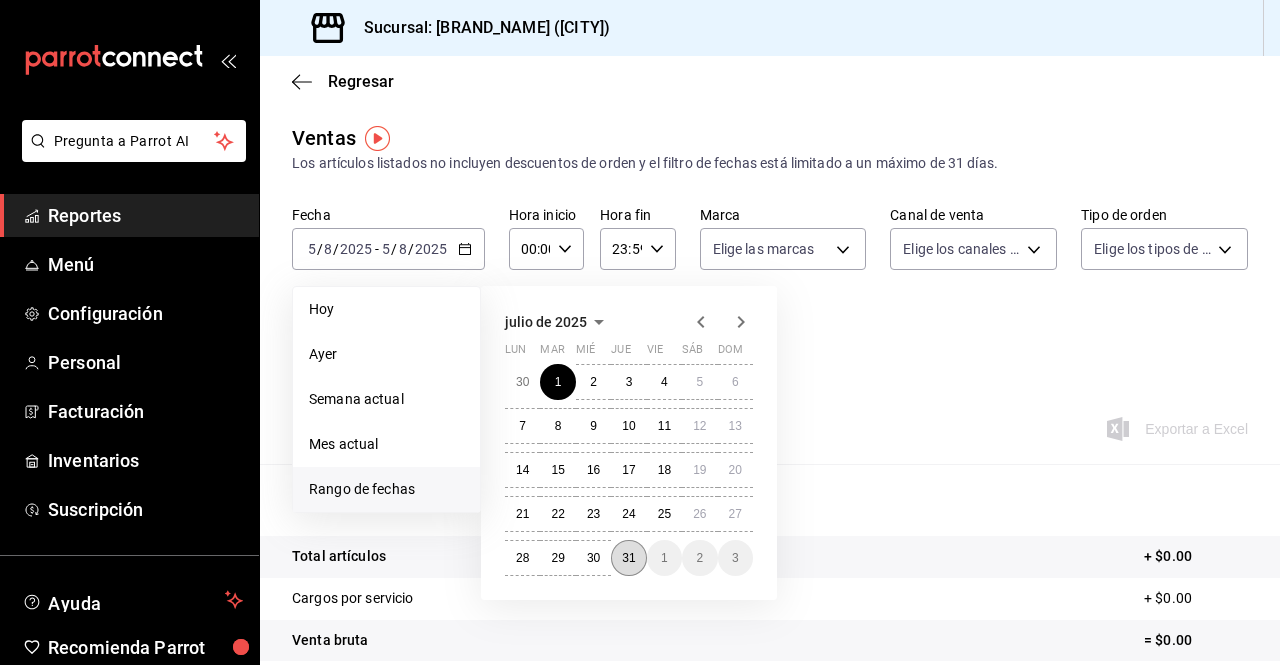 click on "31" at bounding box center (628, 558) 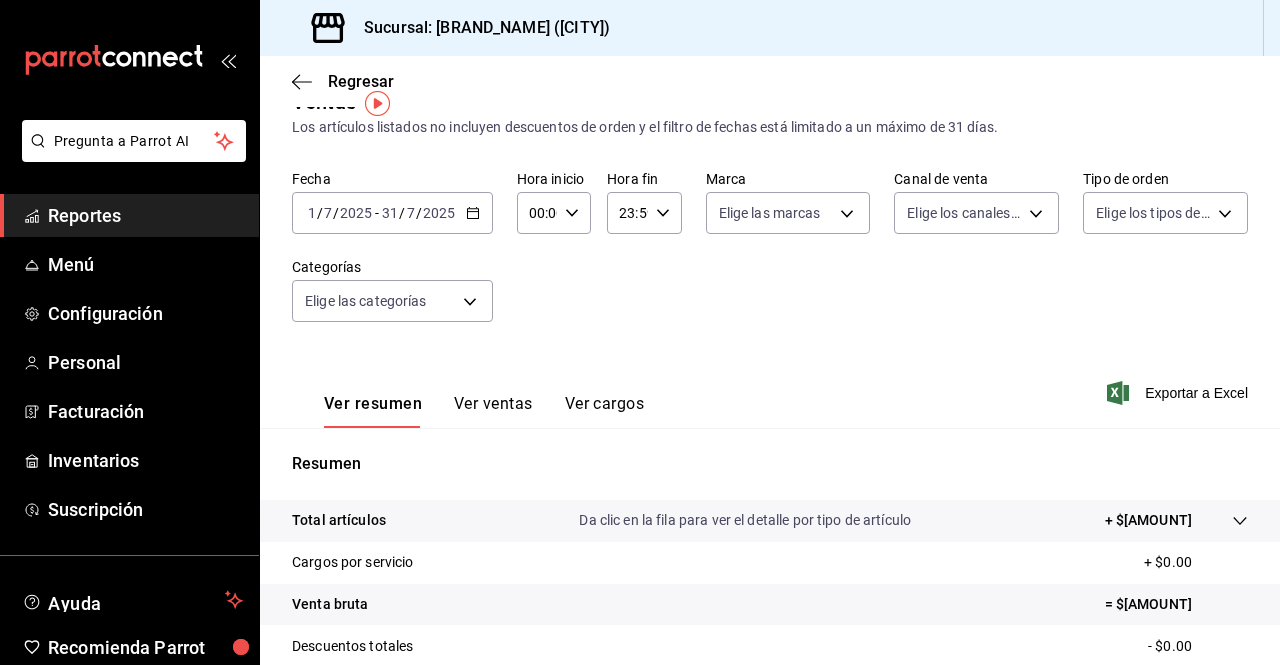 scroll, scrollTop: 34, scrollLeft: 0, axis: vertical 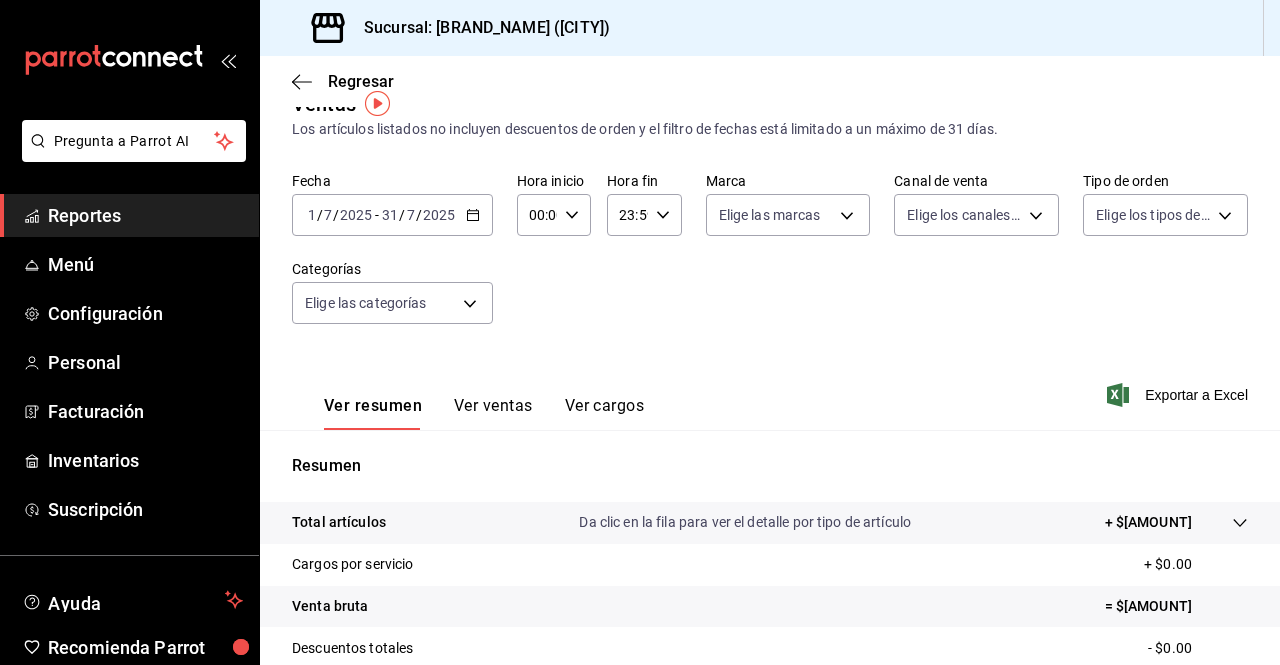 click on "Reportes" at bounding box center (145, 215) 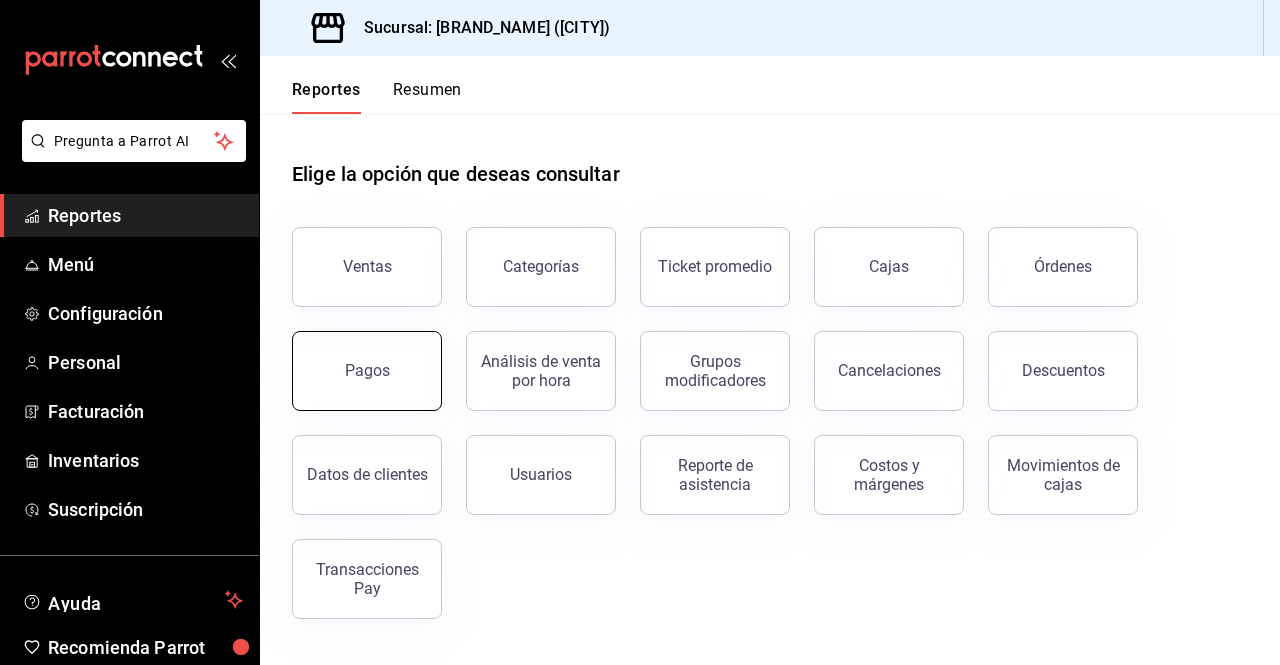 click on "Pagos" at bounding box center [367, 371] 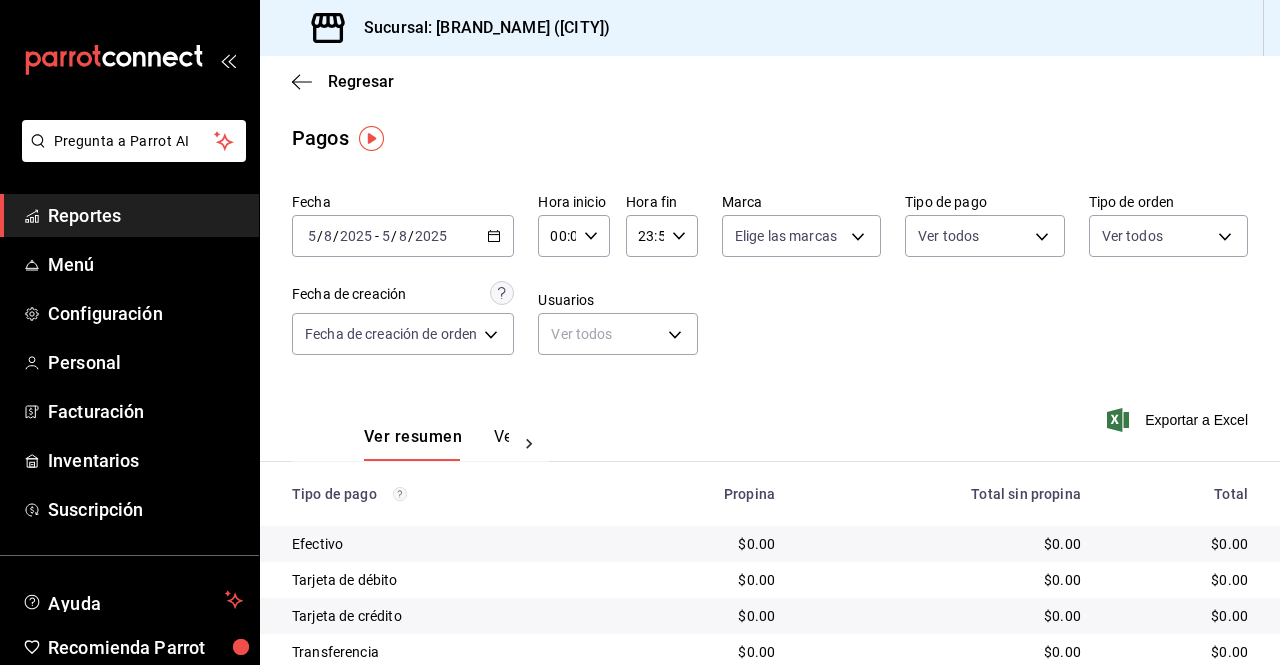 click 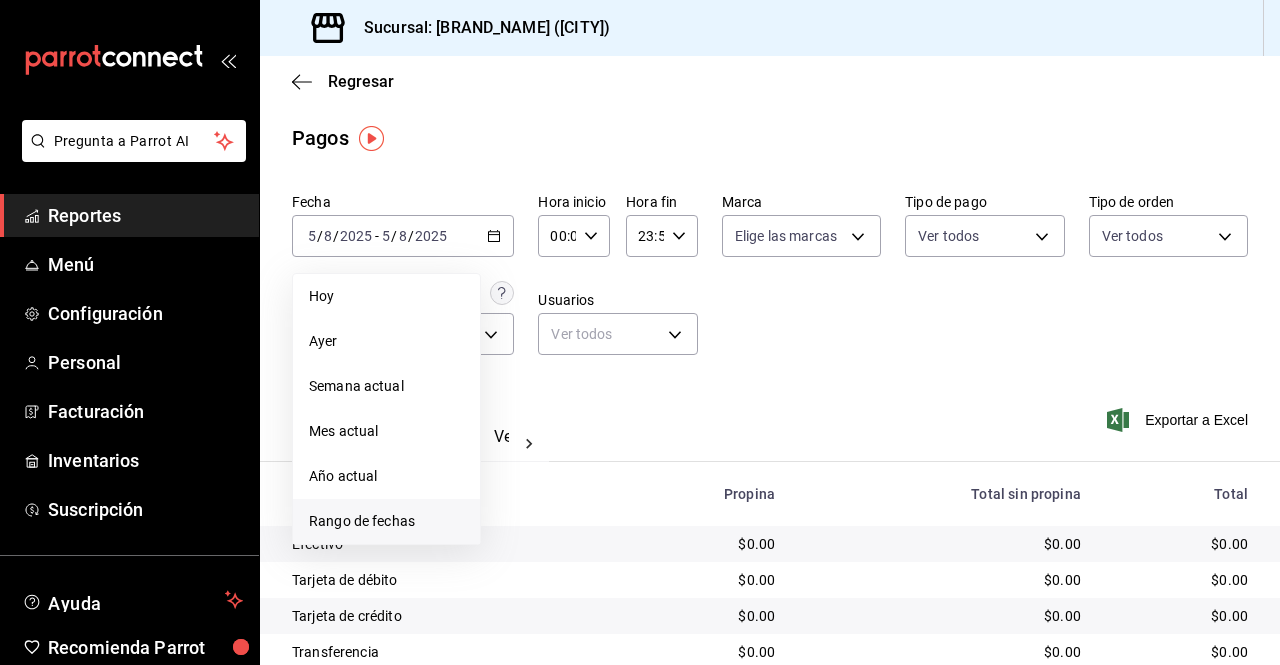 click on "Rango de fechas" at bounding box center (386, 521) 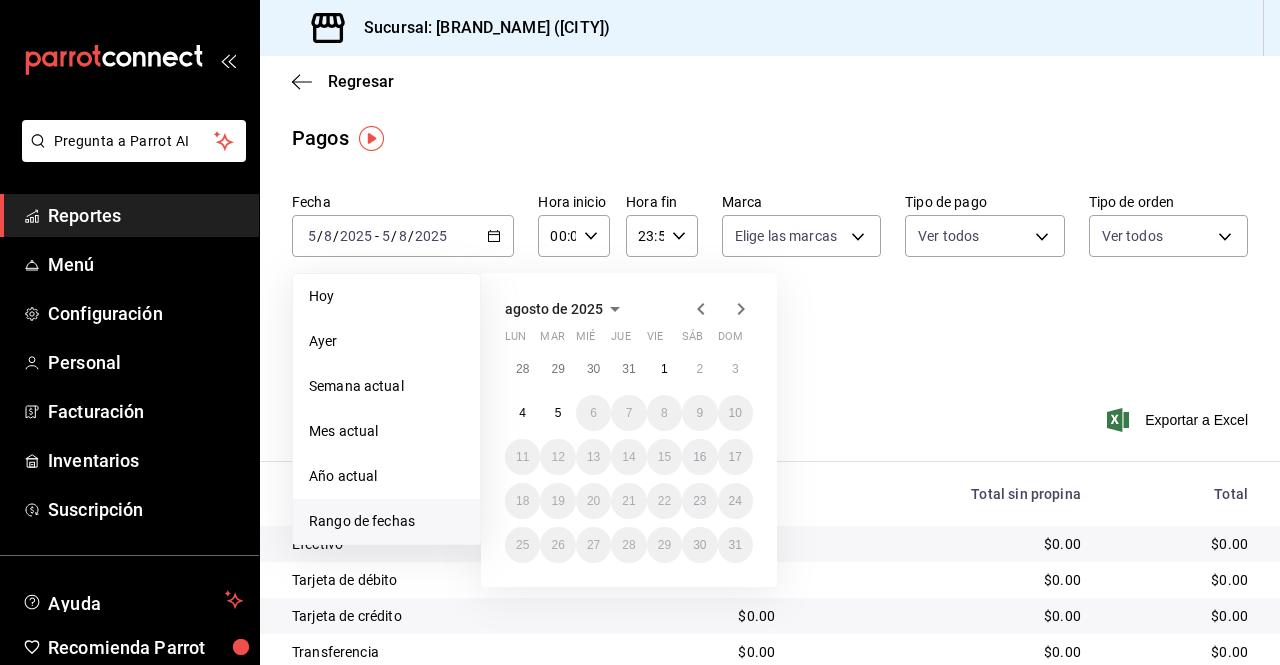 click 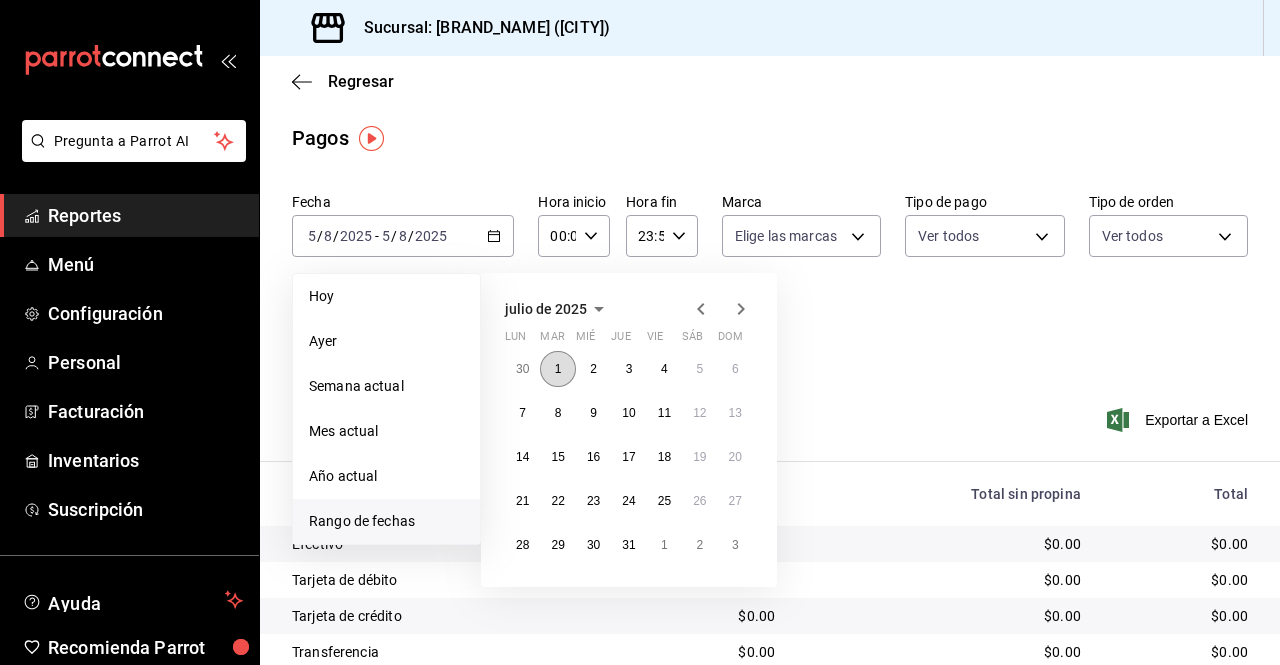 click on "1" at bounding box center (558, 369) 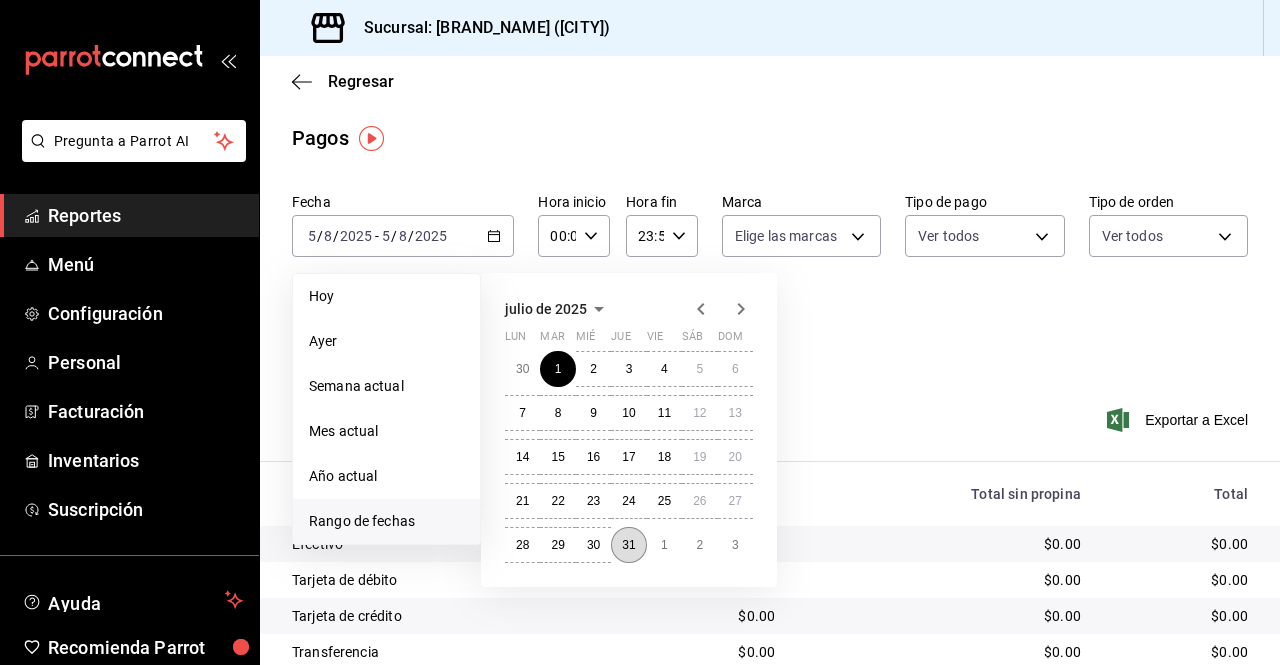 click on "31" at bounding box center [628, 545] 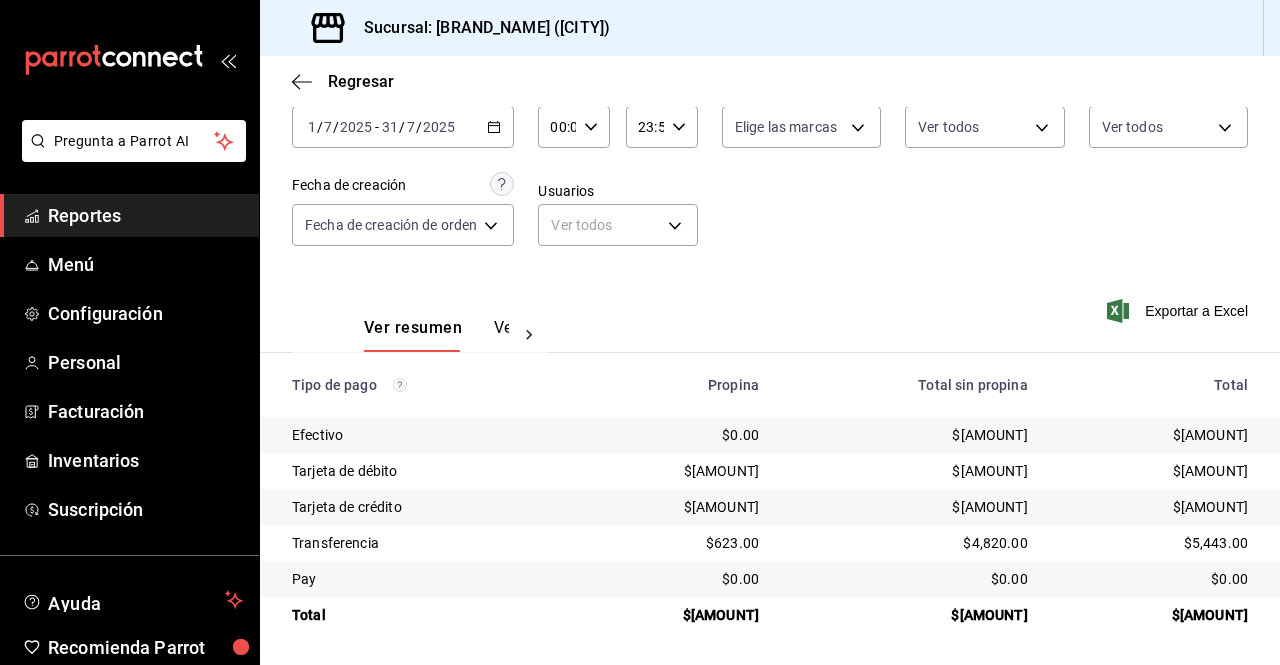 scroll, scrollTop: 110, scrollLeft: 0, axis: vertical 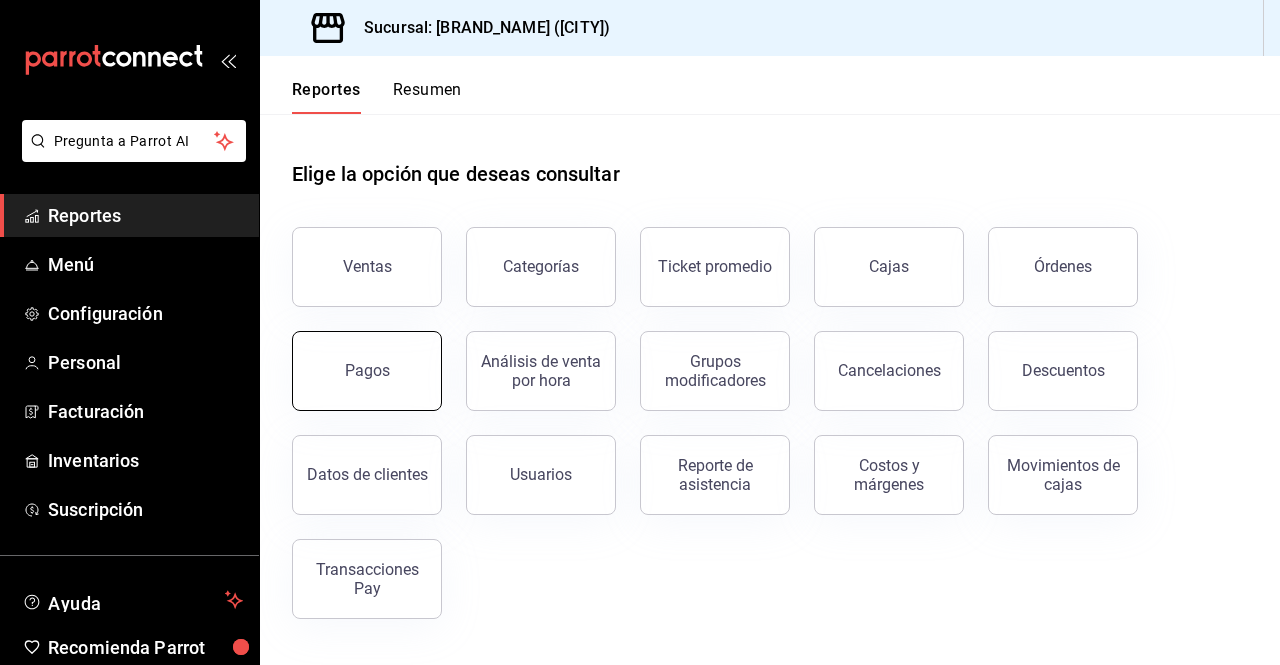 click on "Pagos" at bounding box center (367, 371) 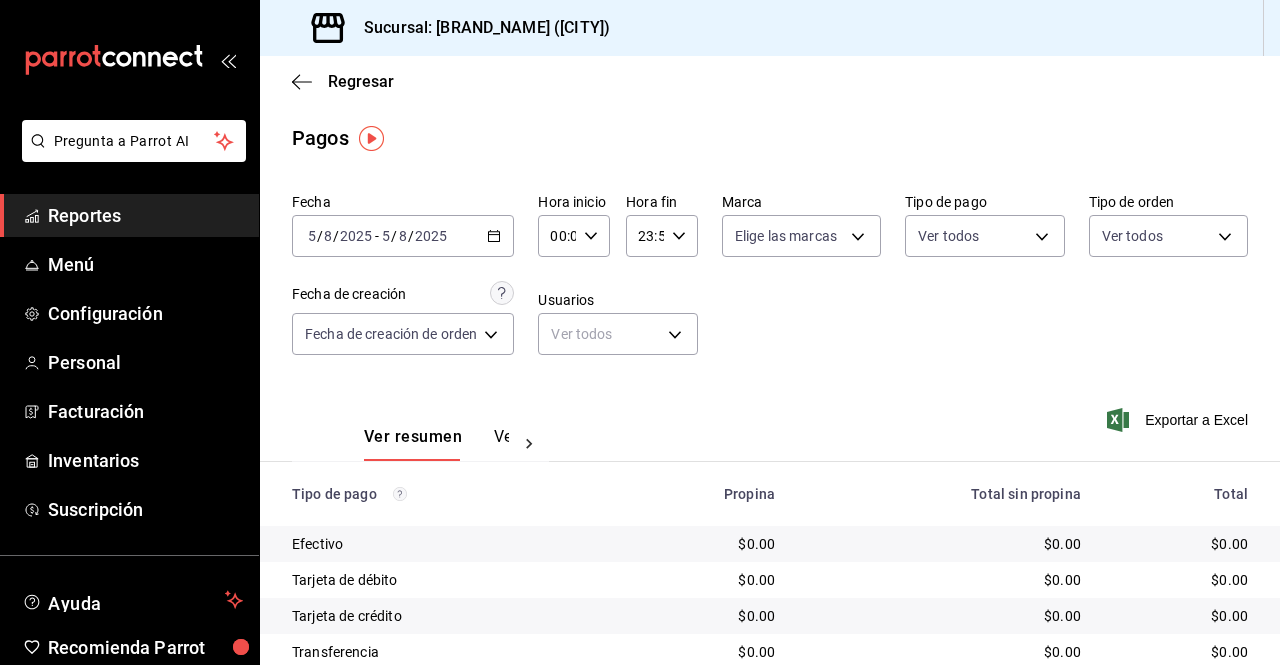 click on "2025-08-05 5 / 8 / 2025 - 2025-08-05 5 / 8 / 2025" at bounding box center (403, 236) 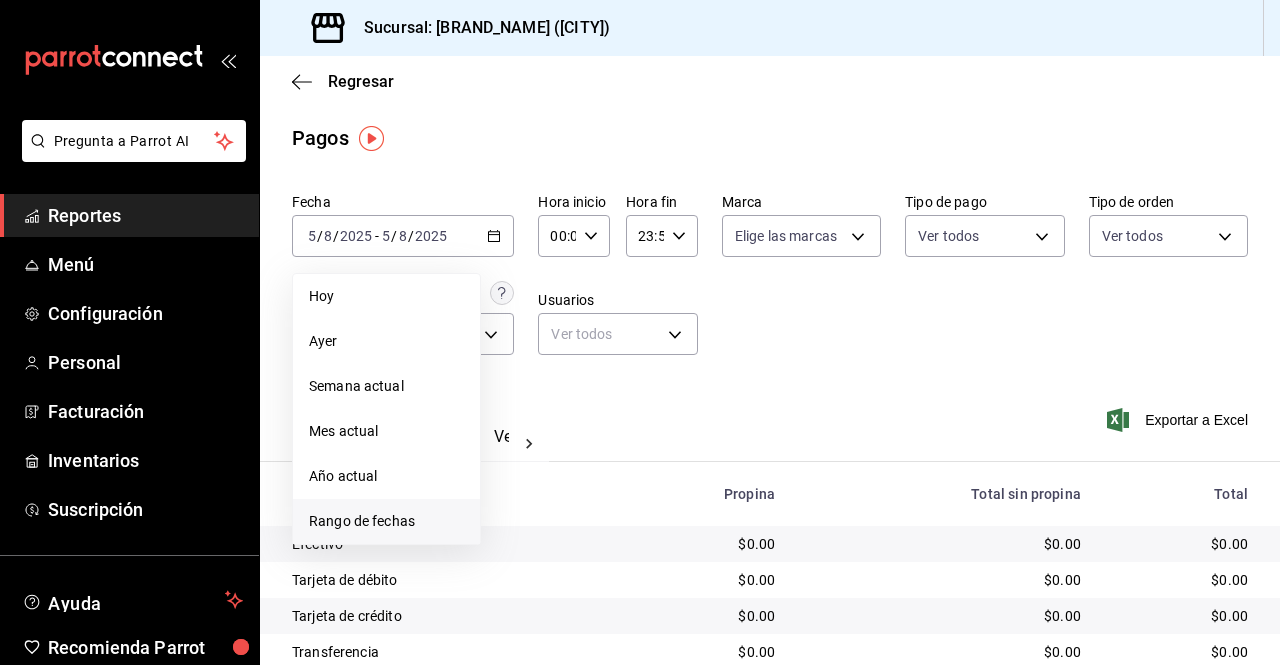 click on "Rango de fechas" at bounding box center (386, 521) 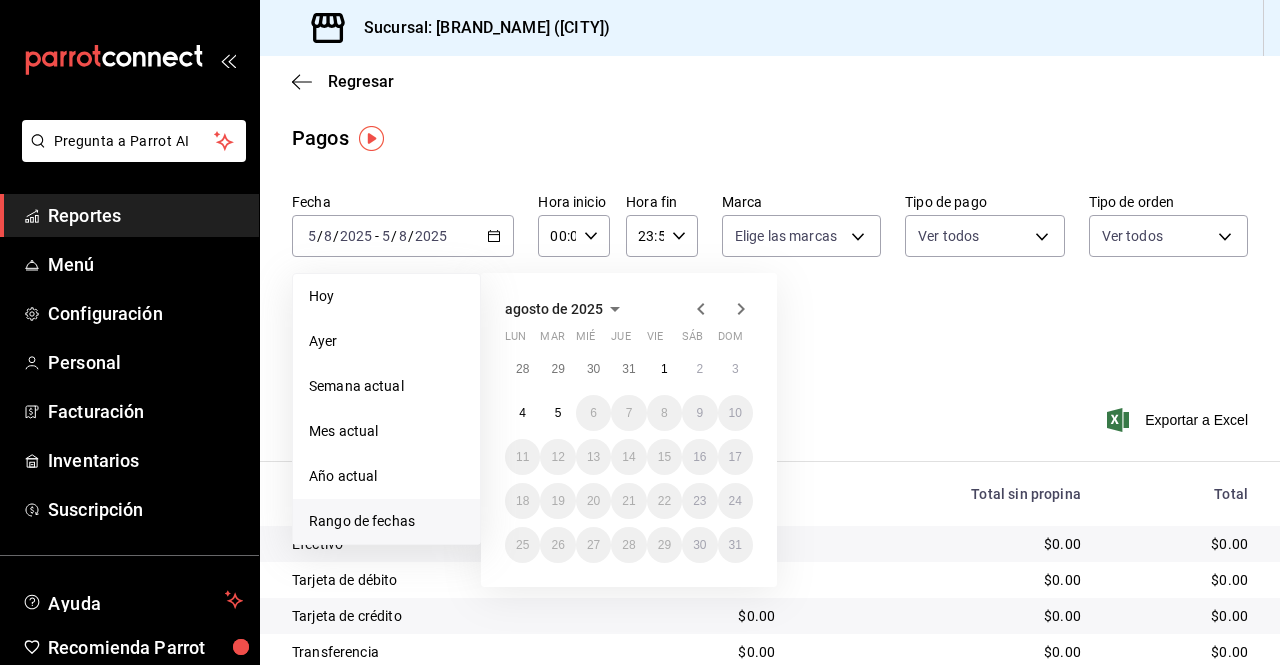 click 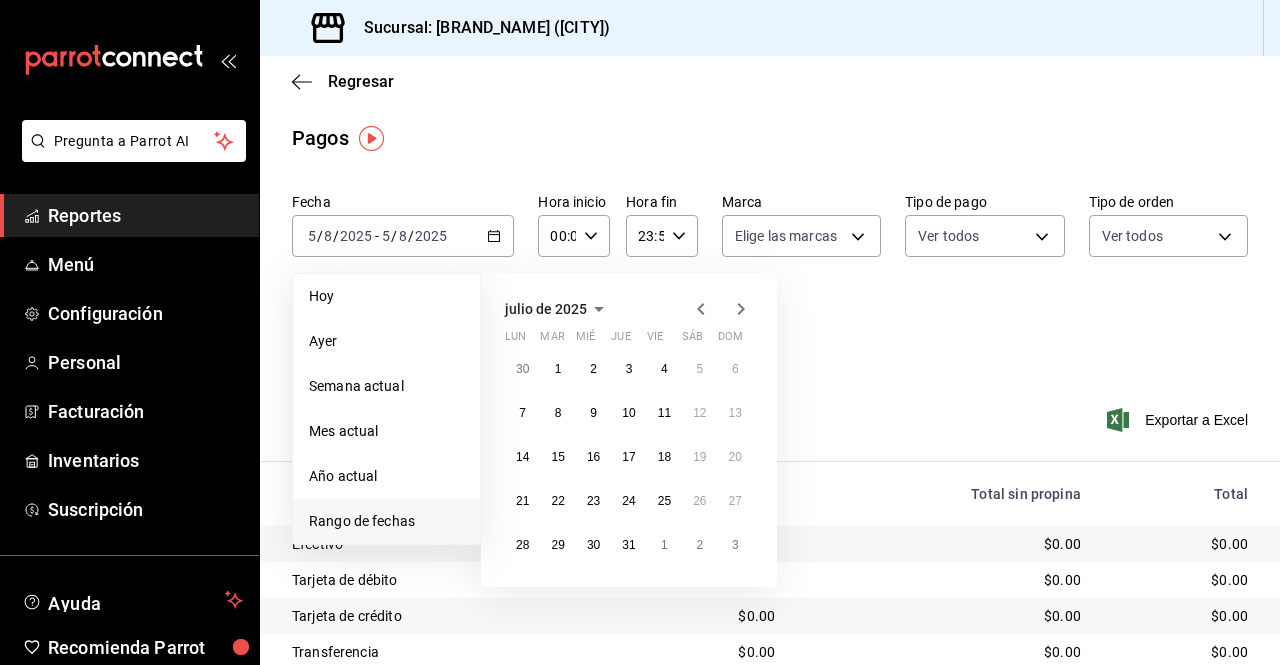 click 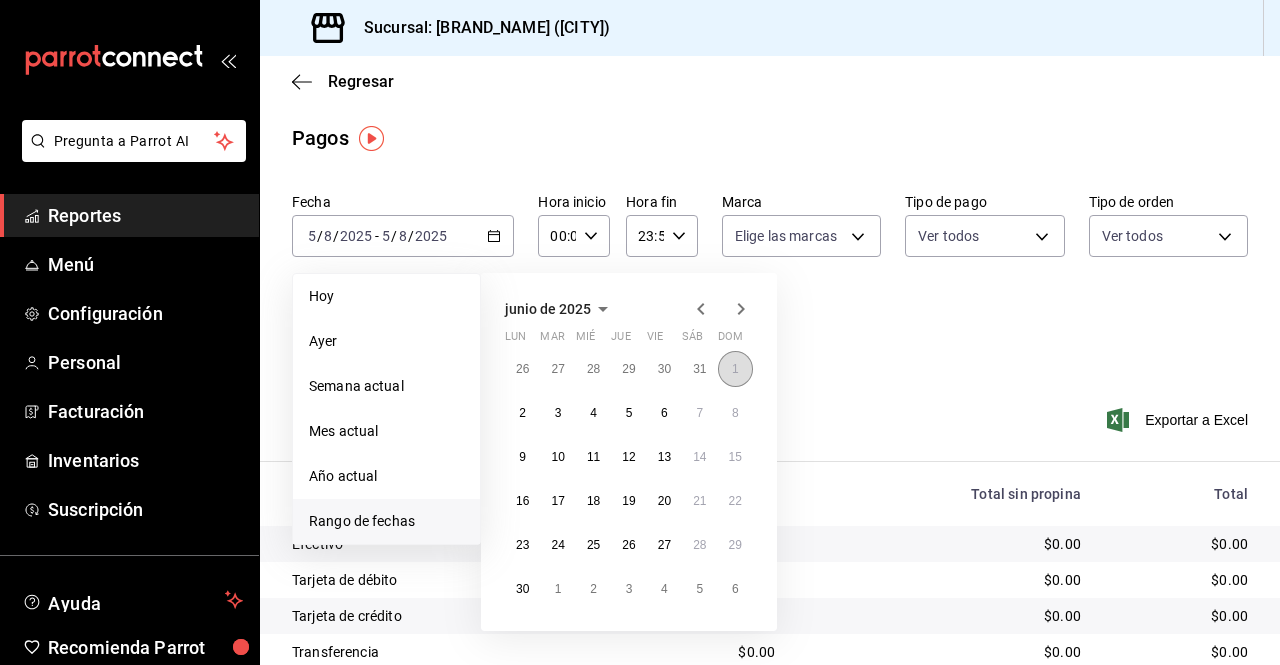 click on "1" at bounding box center (735, 369) 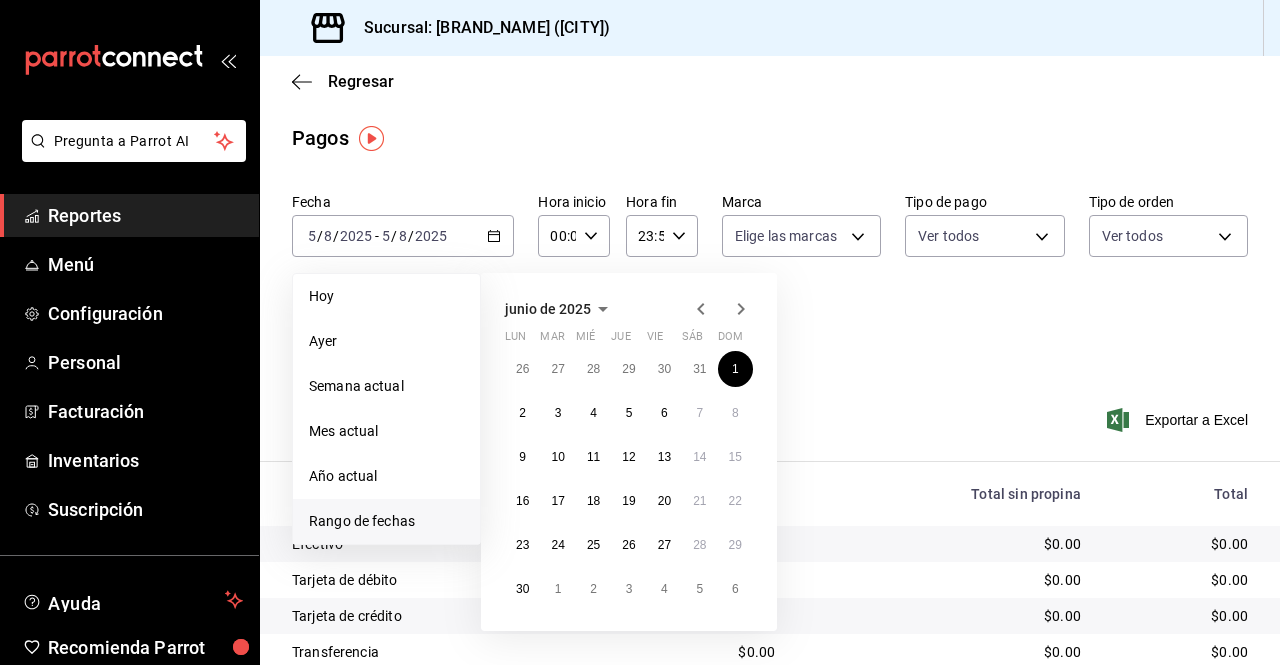 click 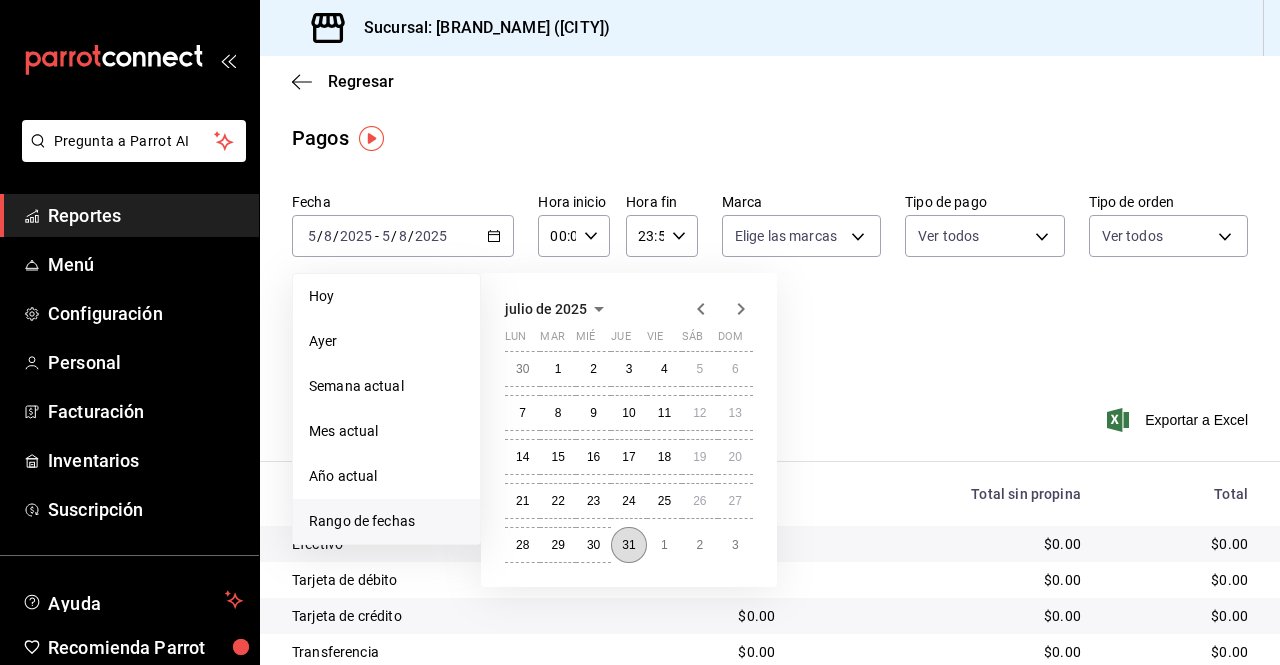 click on "31" at bounding box center [628, 545] 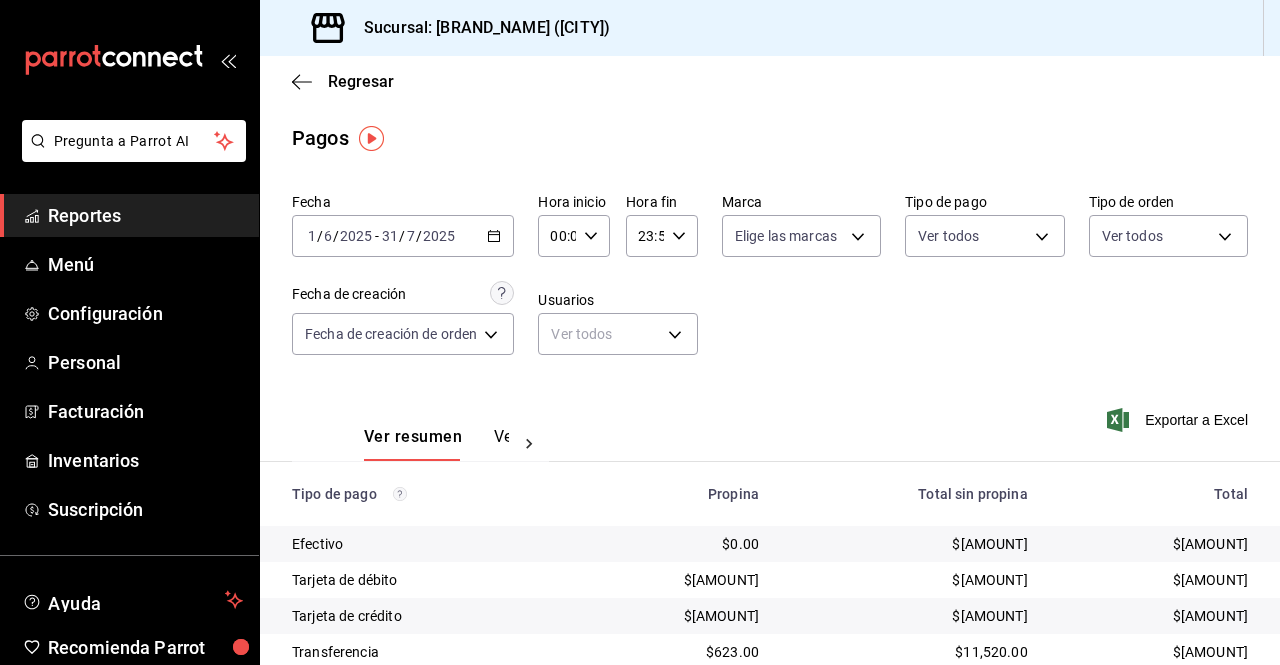 scroll, scrollTop: 110, scrollLeft: 0, axis: vertical 